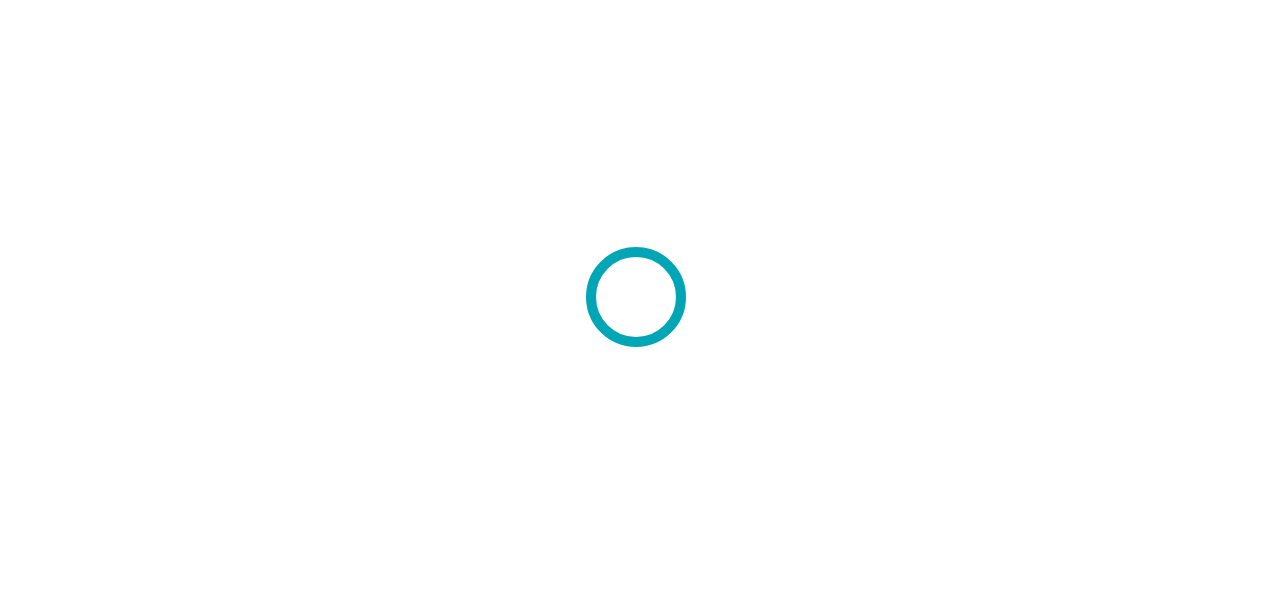 scroll, scrollTop: 0, scrollLeft: 0, axis: both 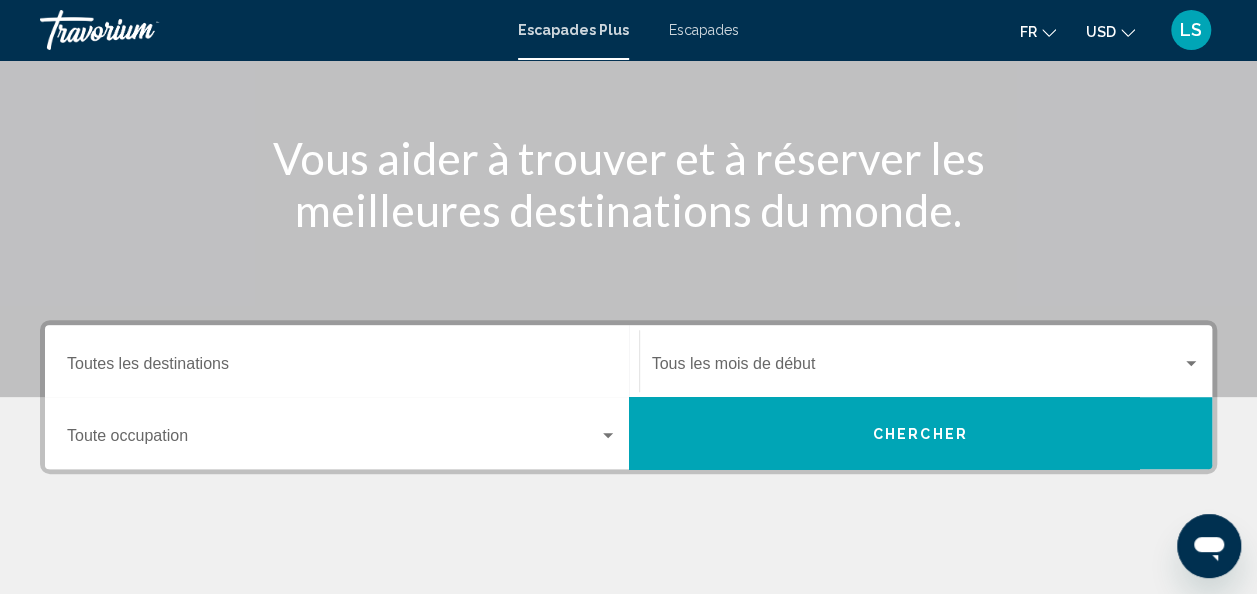 click on "Destination Toutes les destinations" at bounding box center (342, 361) 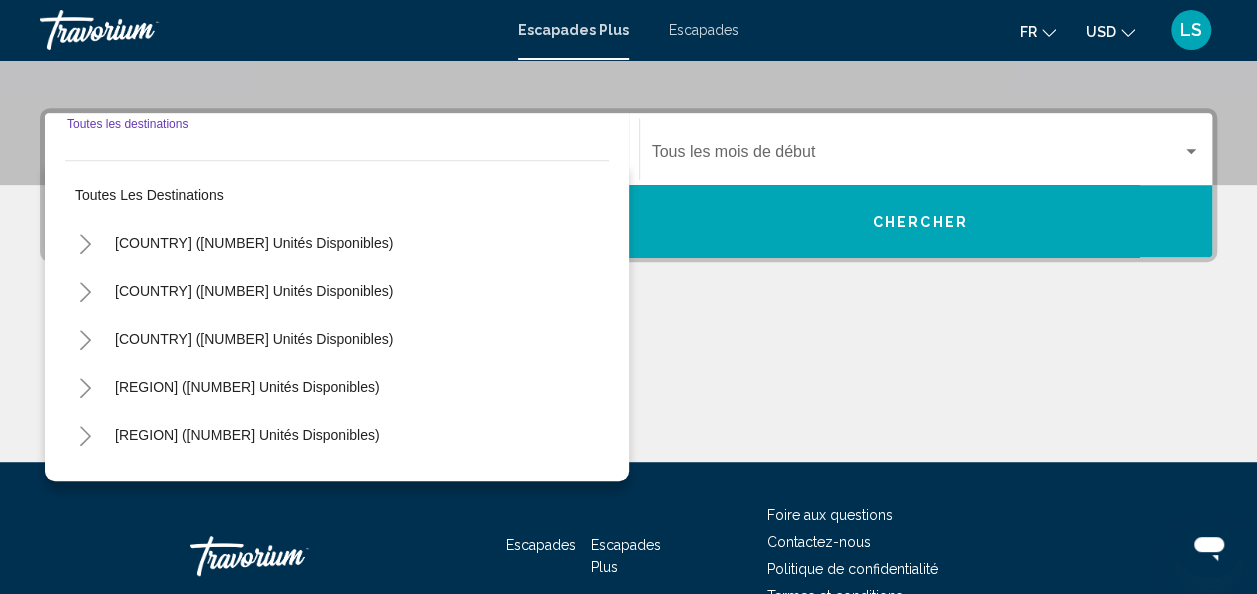 scroll, scrollTop: 458, scrollLeft: 0, axis: vertical 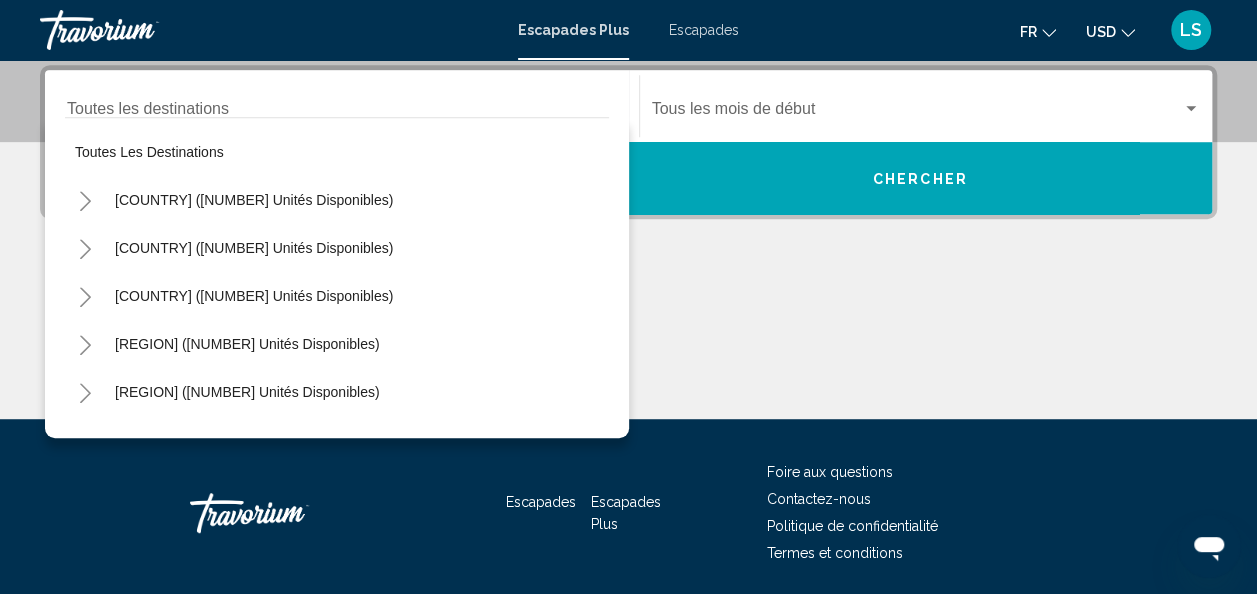 click on "Destination Toutes les destinations" at bounding box center [342, 106] 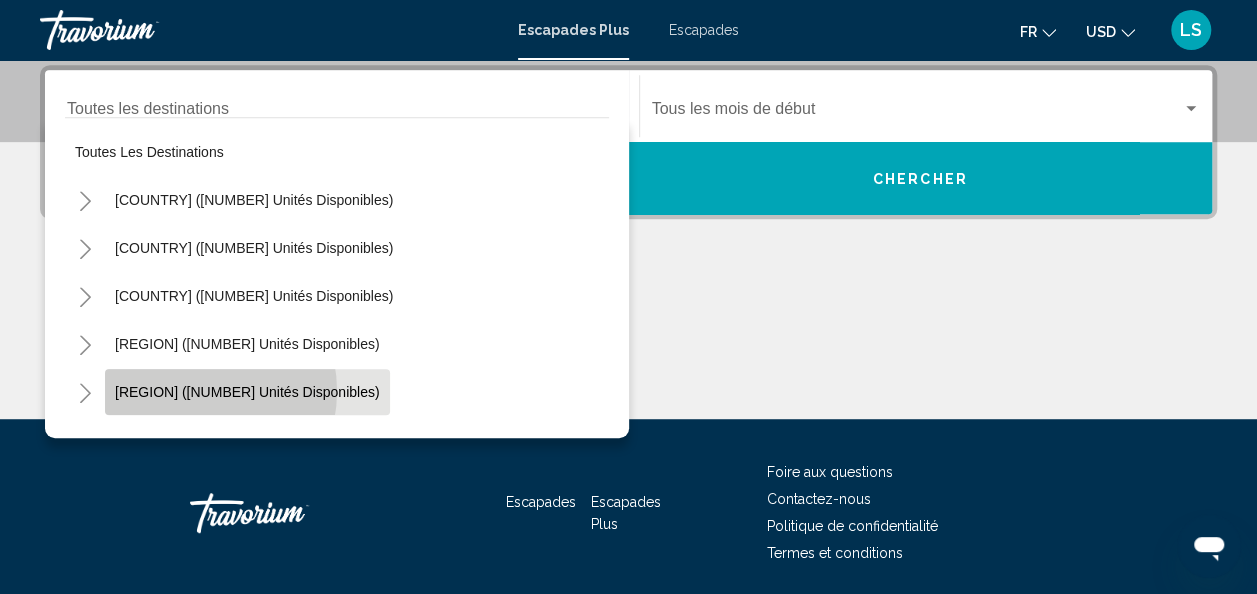 click on "[REGION] ([NUMBER] unités disponibles)" 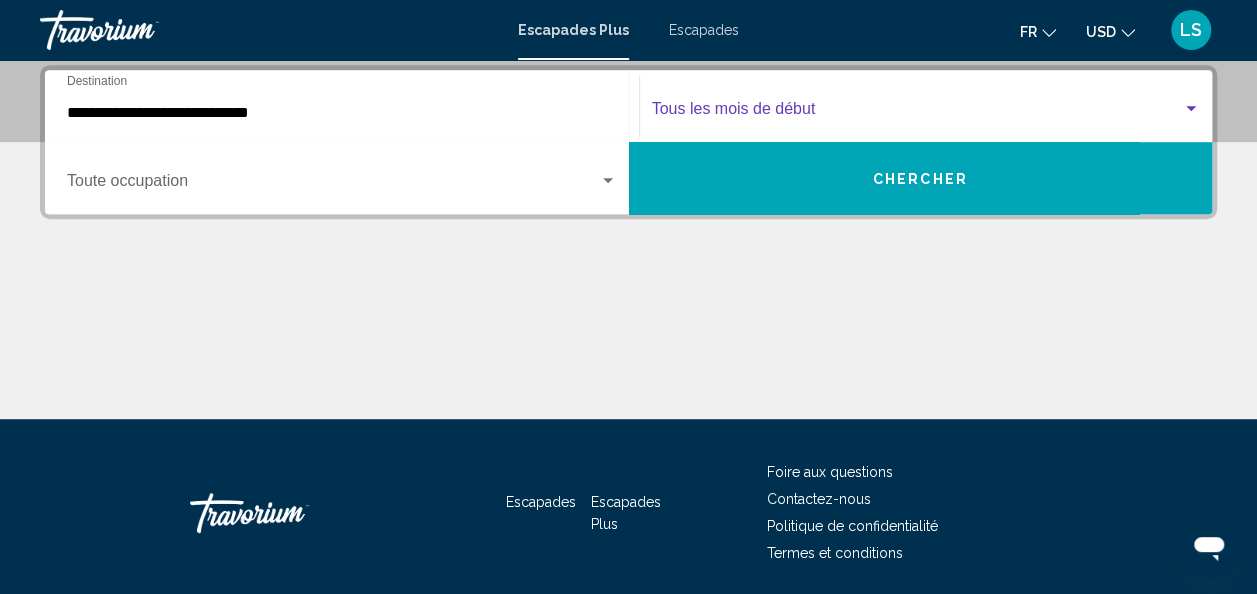 click at bounding box center [917, 113] 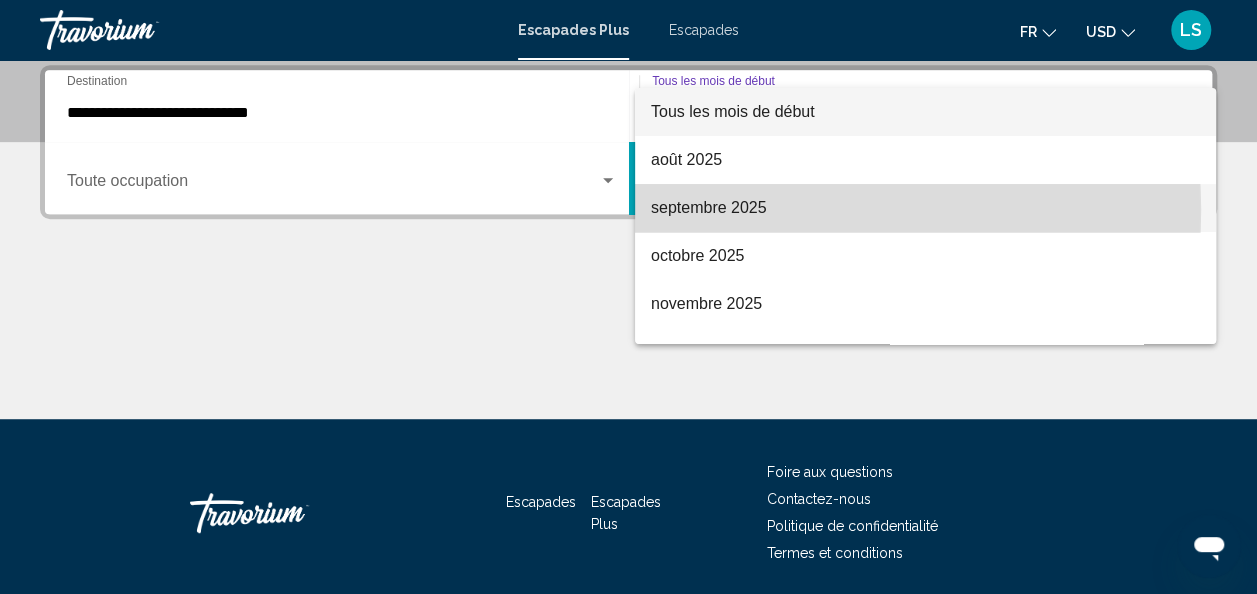 click on "septembre 2025" at bounding box center (709, 207) 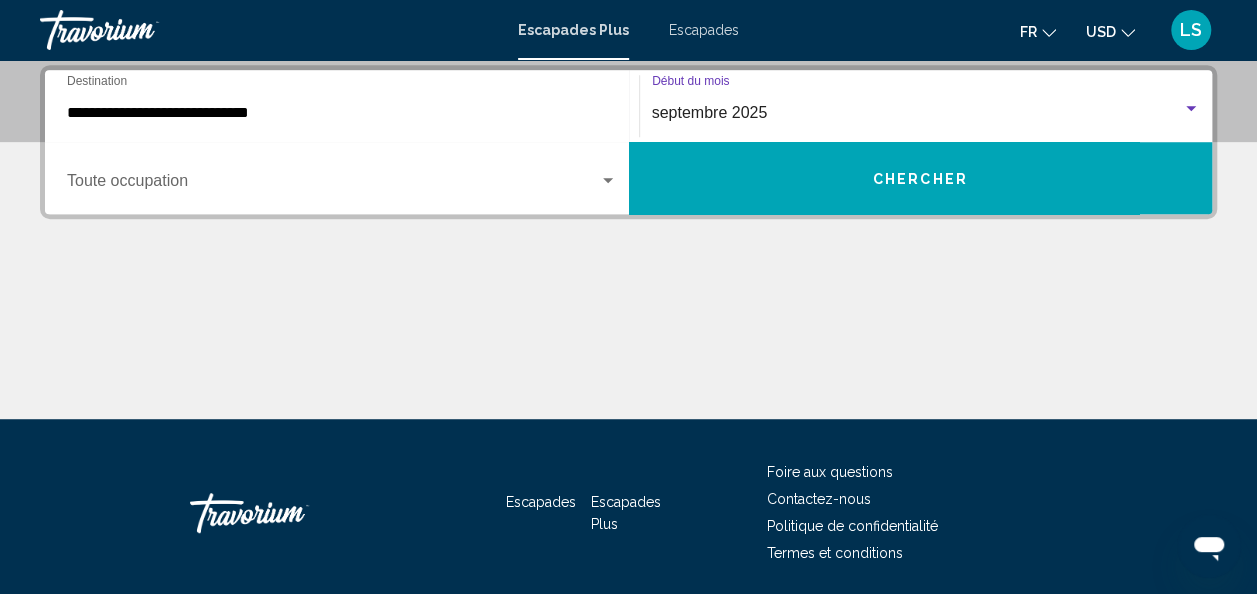click on "Chercher" at bounding box center [921, 178] 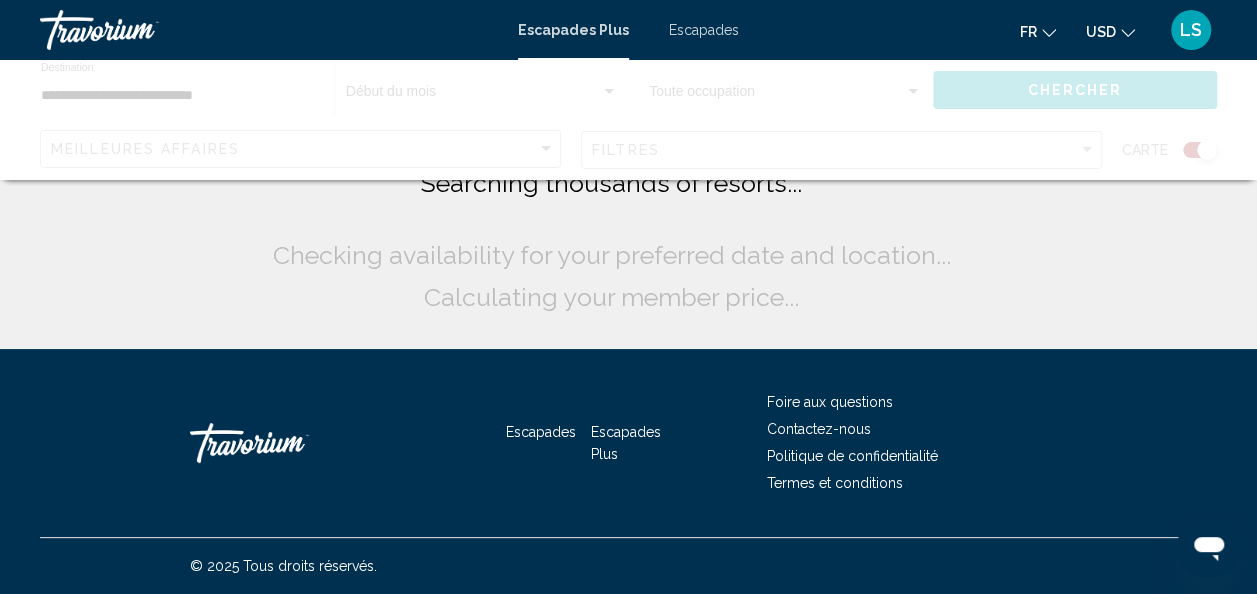scroll, scrollTop: 0, scrollLeft: 0, axis: both 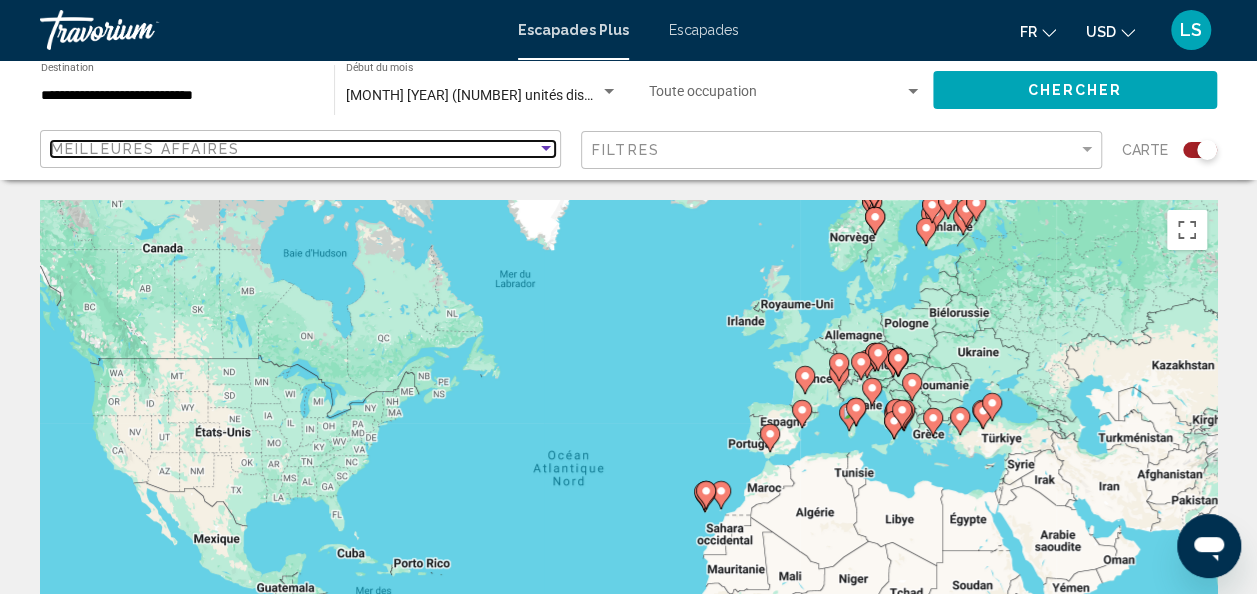 click at bounding box center [546, 149] 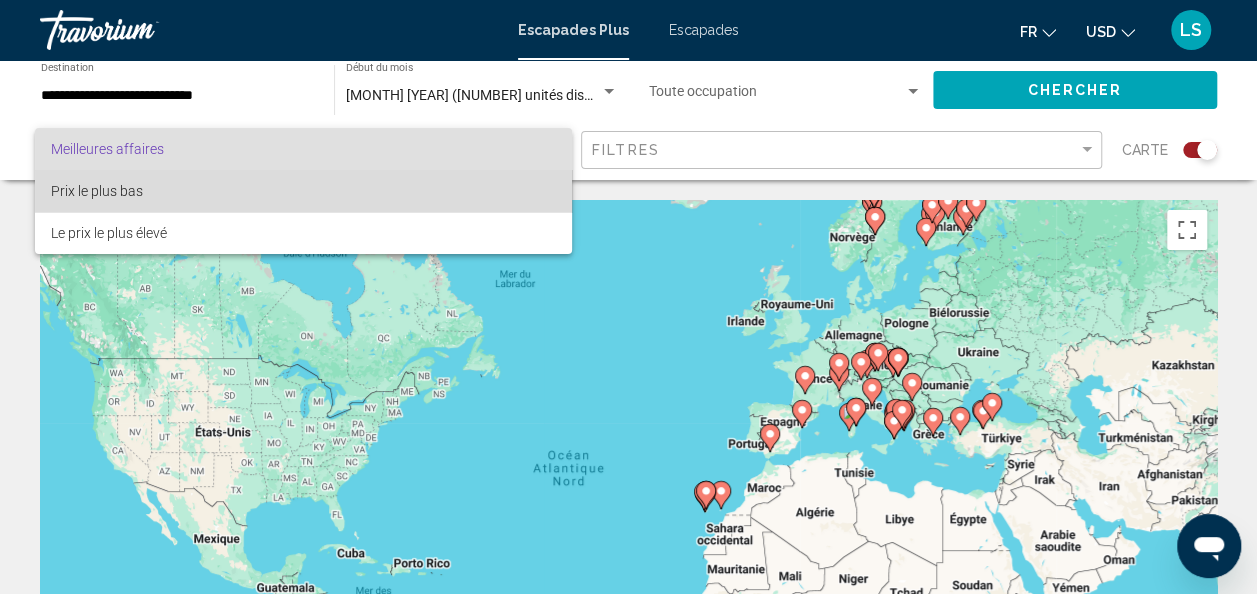 click on "Prix le plus bas" at bounding box center [303, 191] 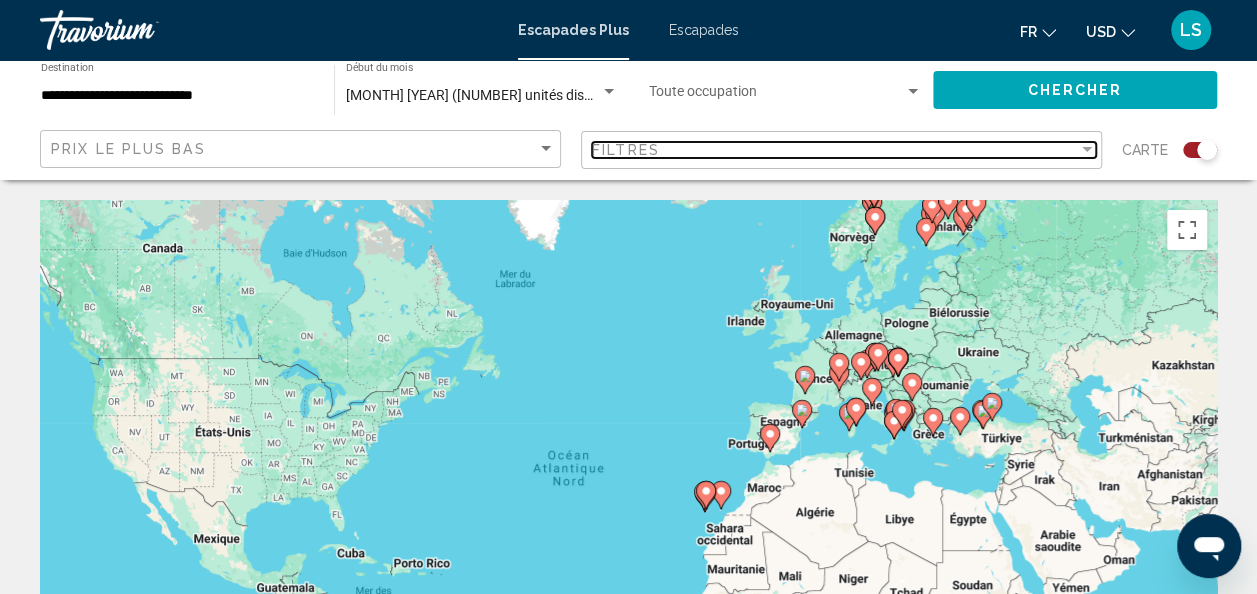 click on "Filtres" at bounding box center (835, 150) 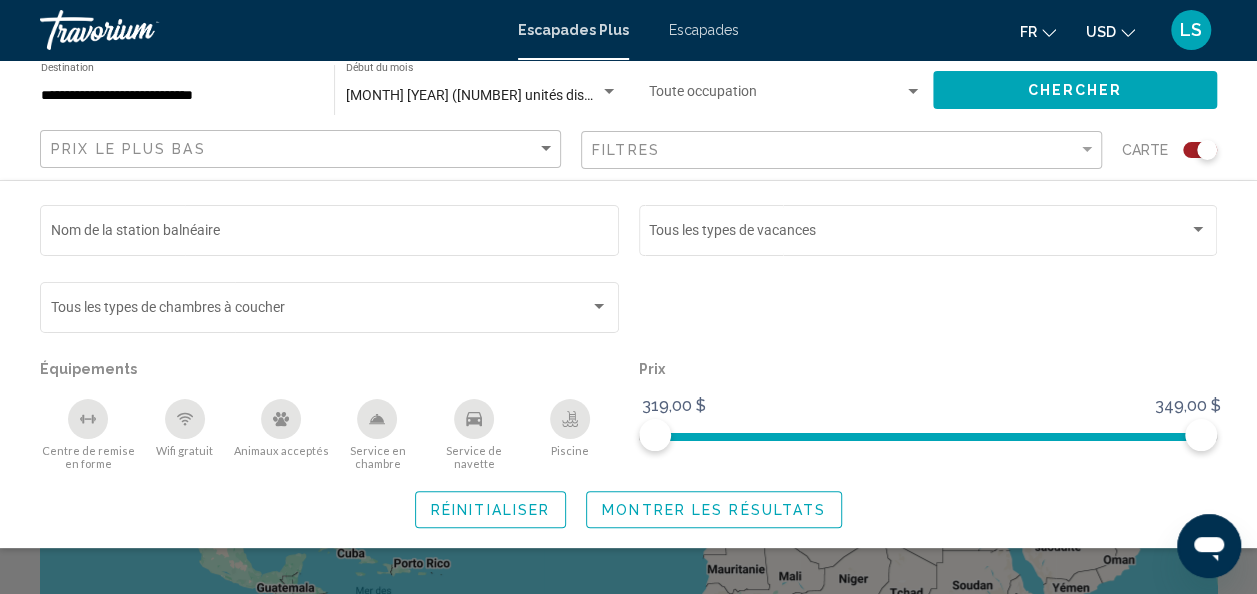 click 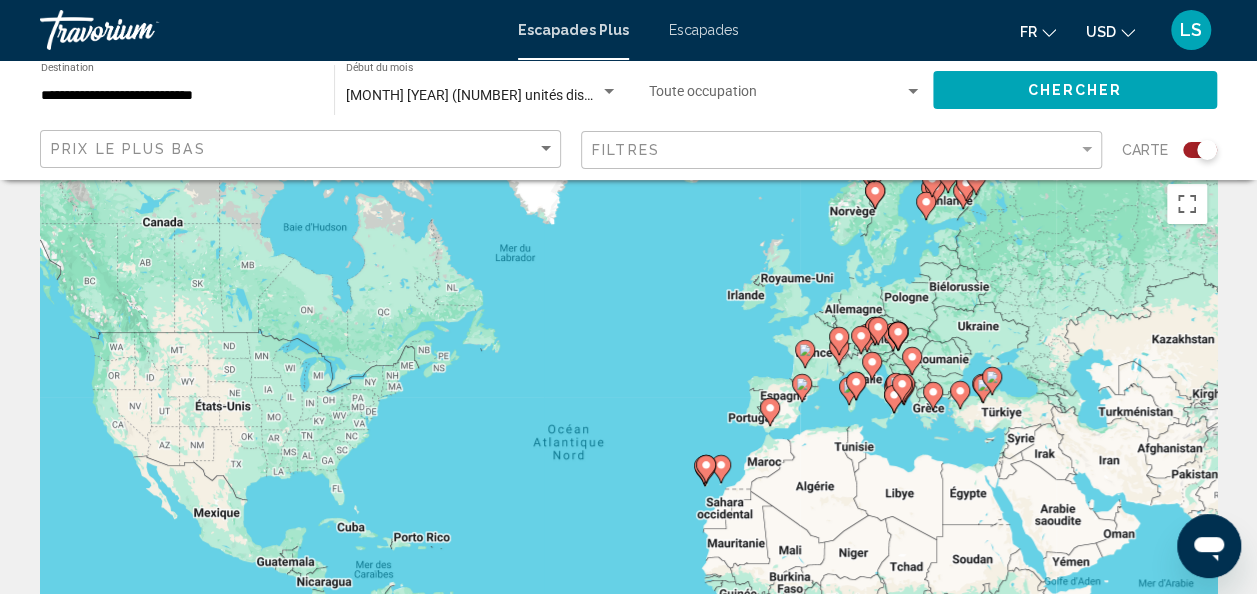 scroll, scrollTop: 0, scrollLeft: 0, axis: both 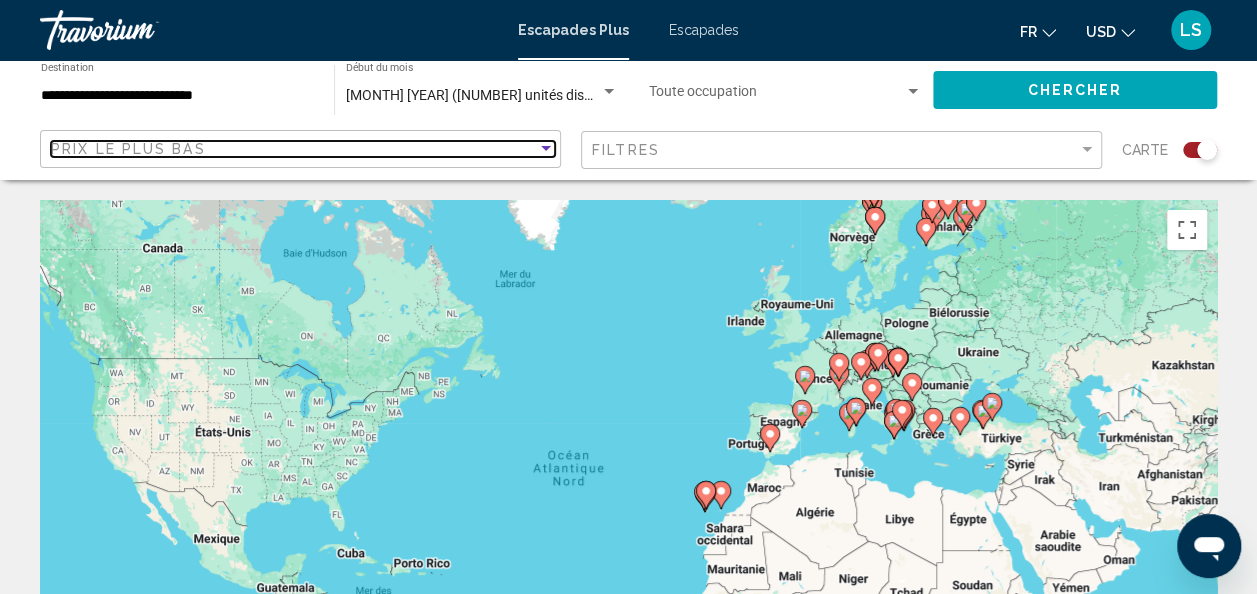 click at bounding box center (546, 149) 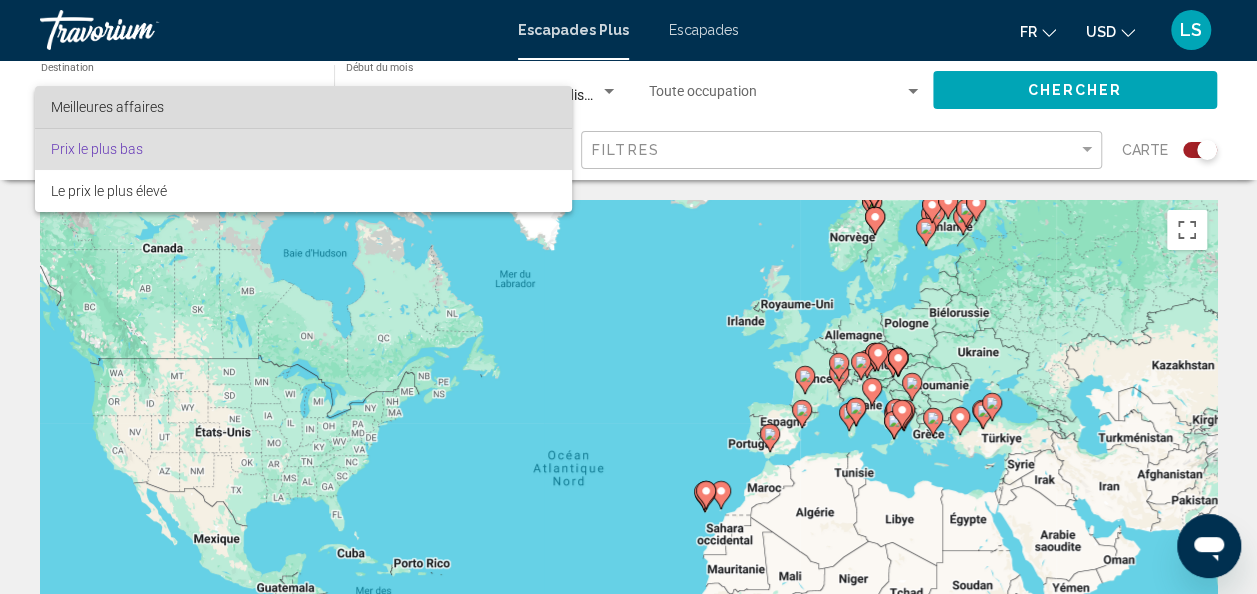 click on "Meilleures affaires" at bounding box center (303, 107) 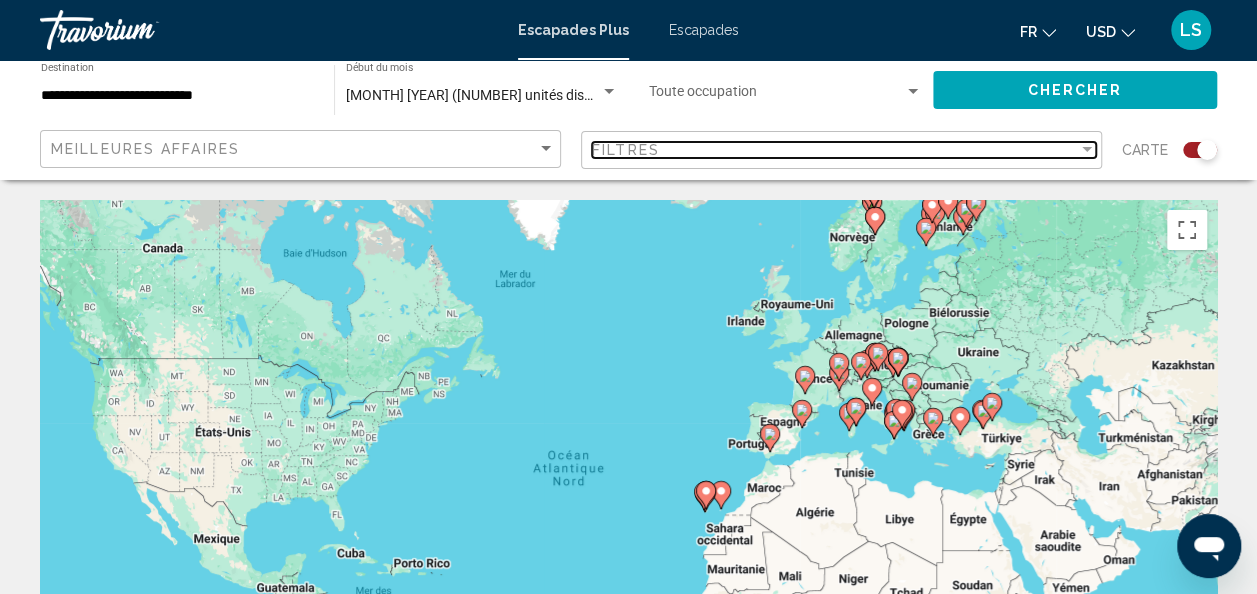 click on "Filtres" at bounding box center (626, 150) 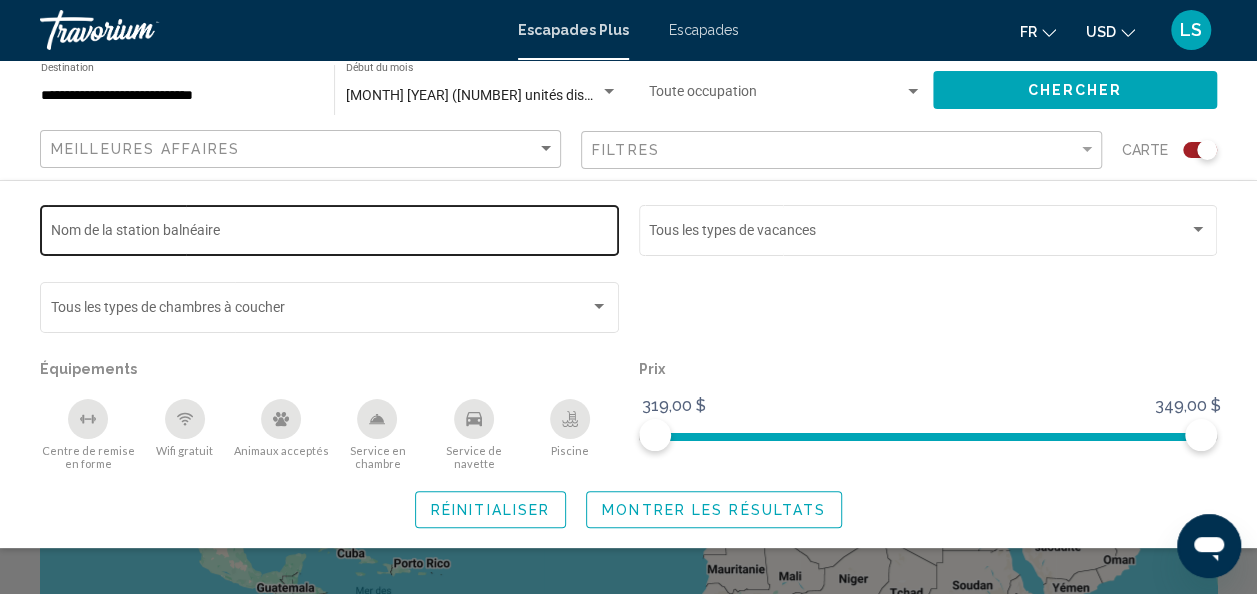 click on "Nom de la station balnéaire" 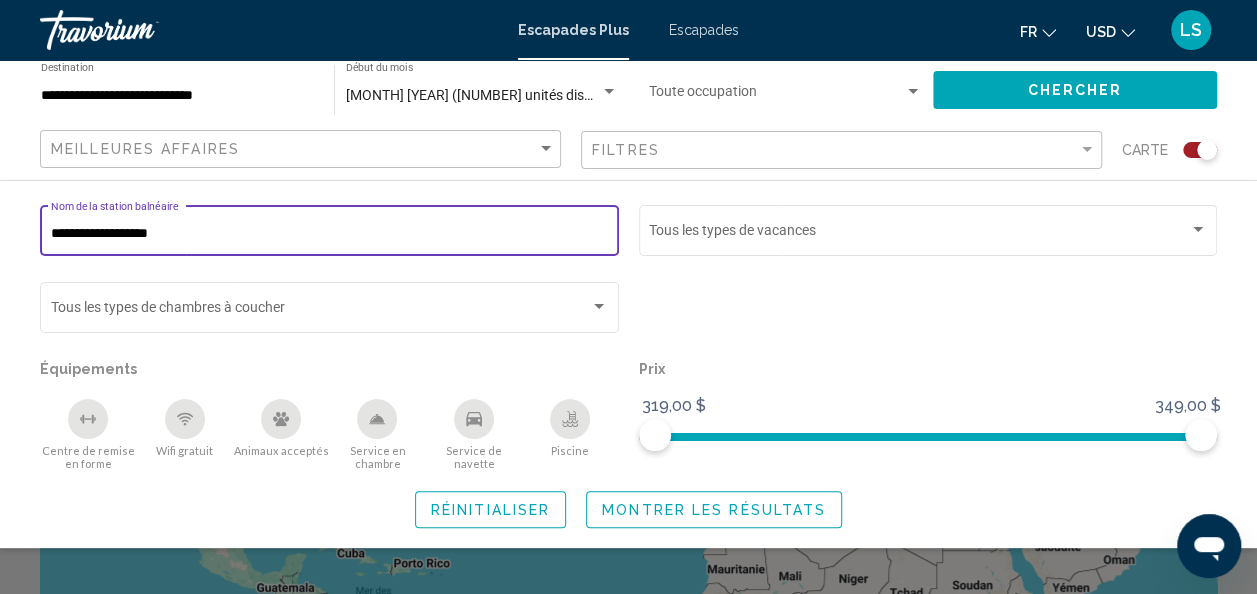 type on "**********" 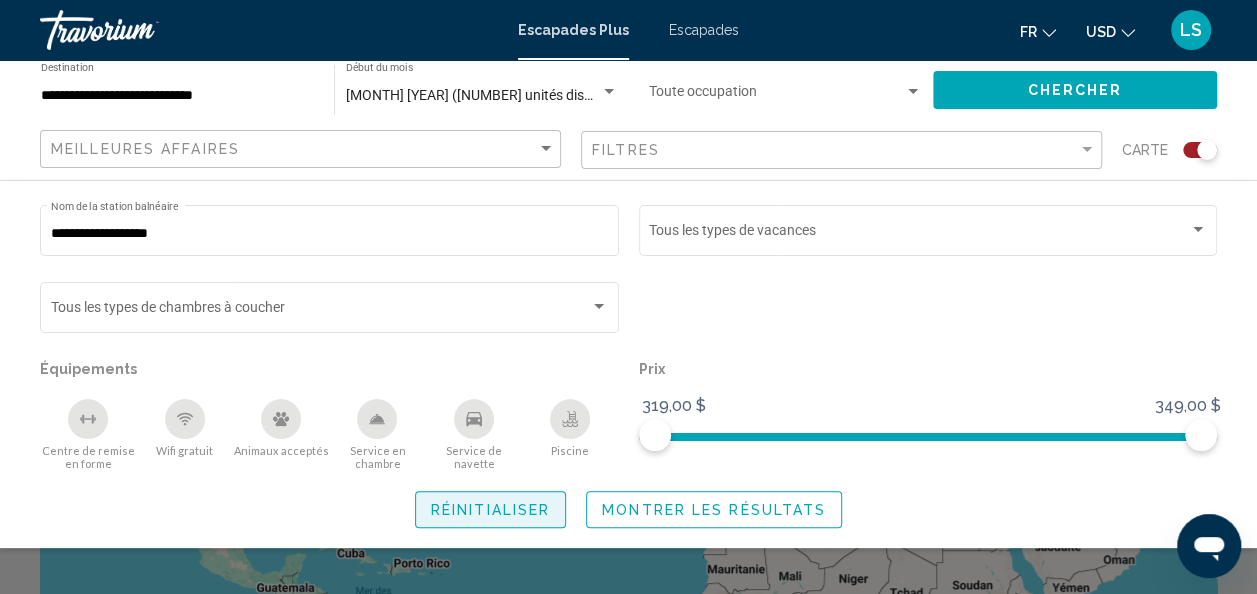 click on "Réinitialiser" 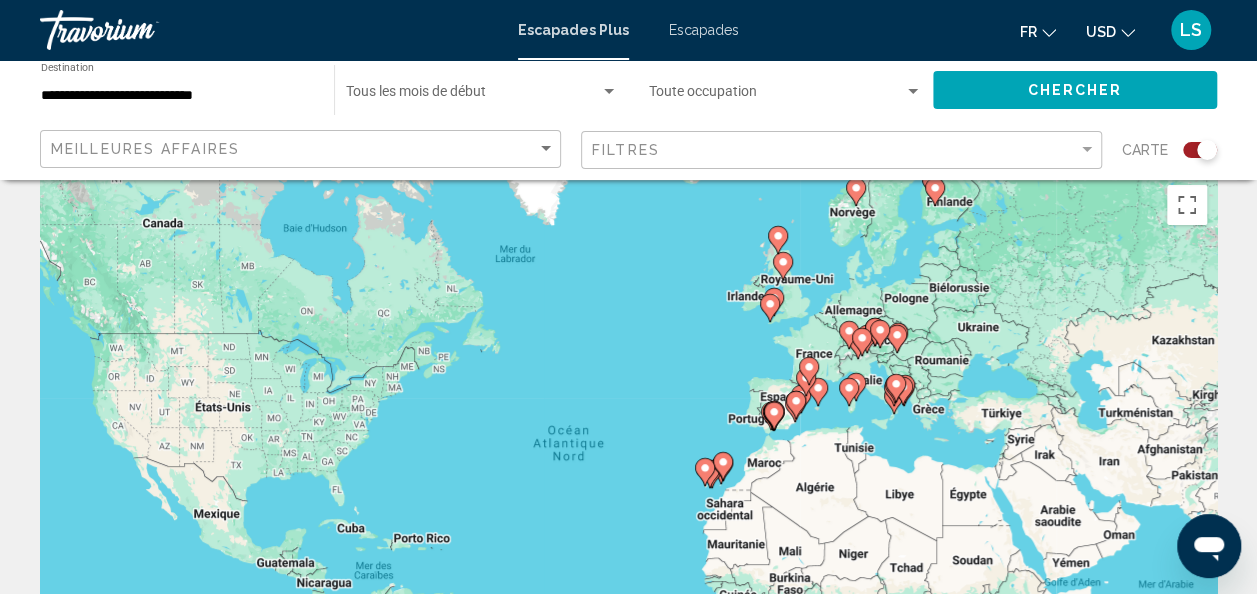 scroll, scrollTop: 0, scrollLeft: 0, axis: both 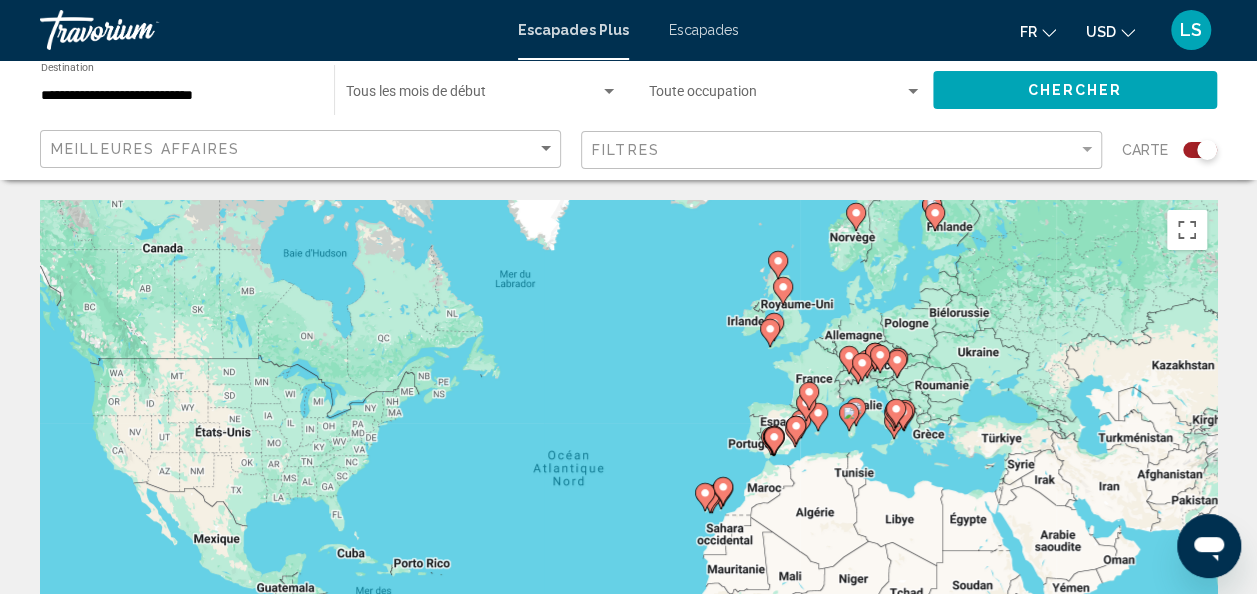 click on "Escapades" at bounding box center (704, 30) 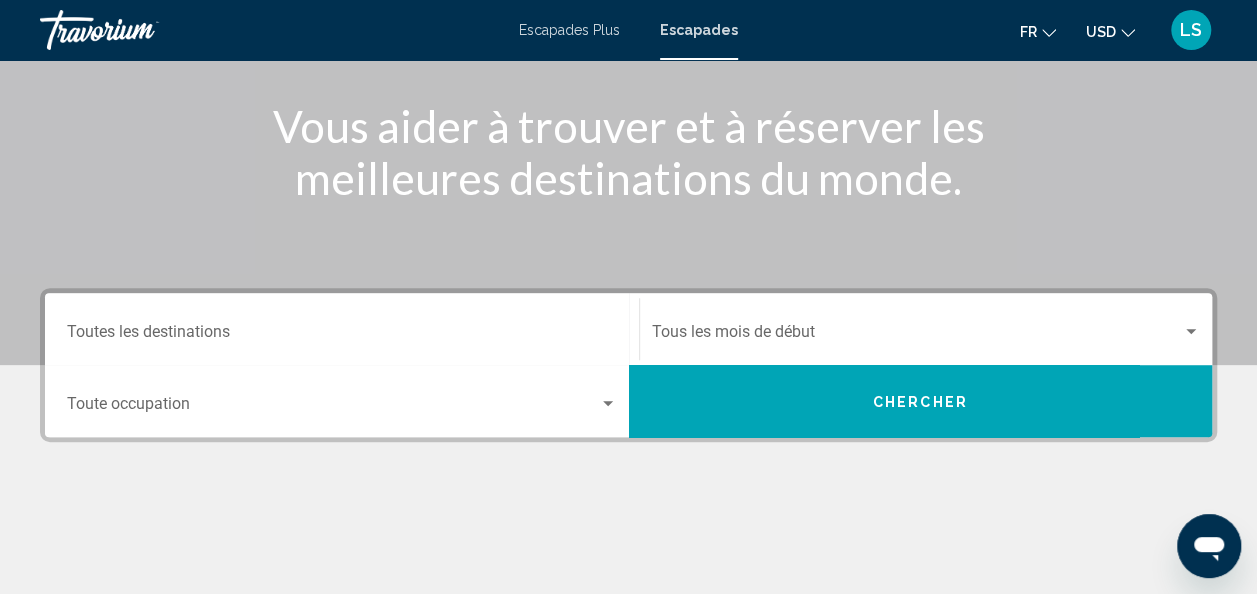 scroll, scrollTop: 236, scrollLeft: 0, axis: vertical 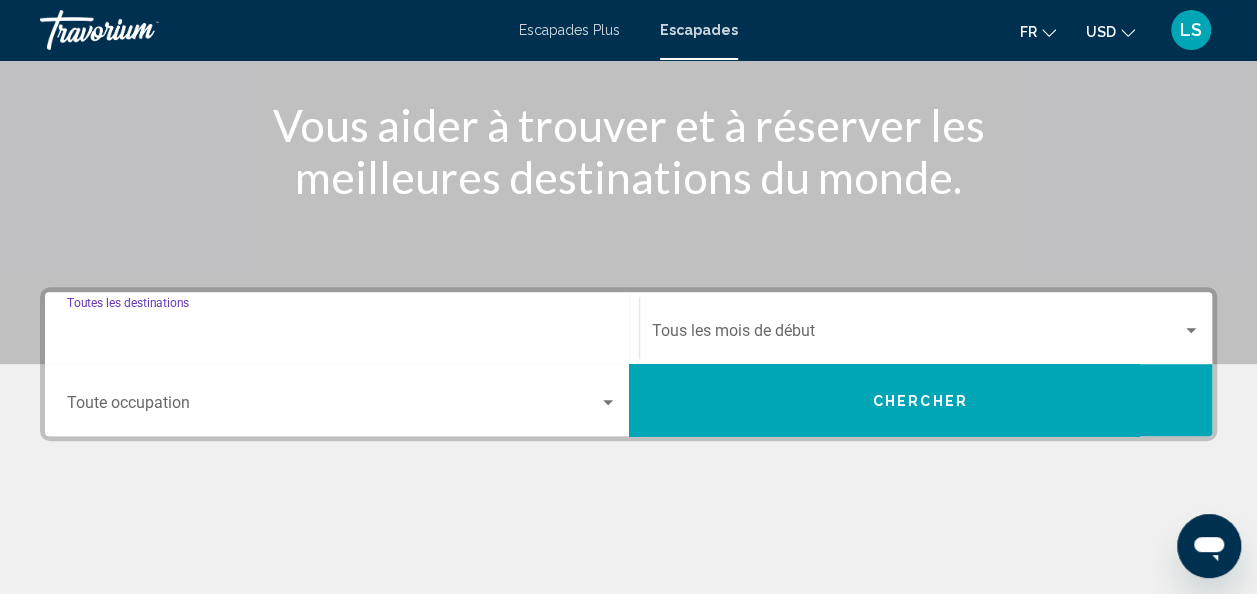 click on "Destination Toutes les destinations" at bounding box center [342, 335] 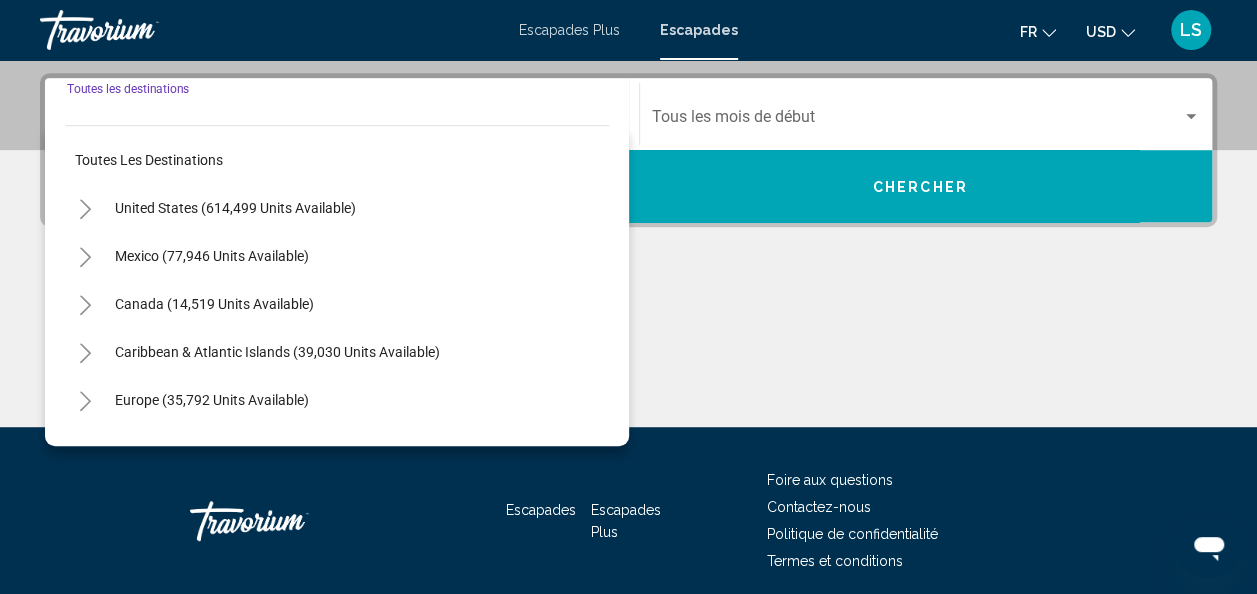 scroll, scrollTop: 458, scrollLeft: 0, axis: vertical 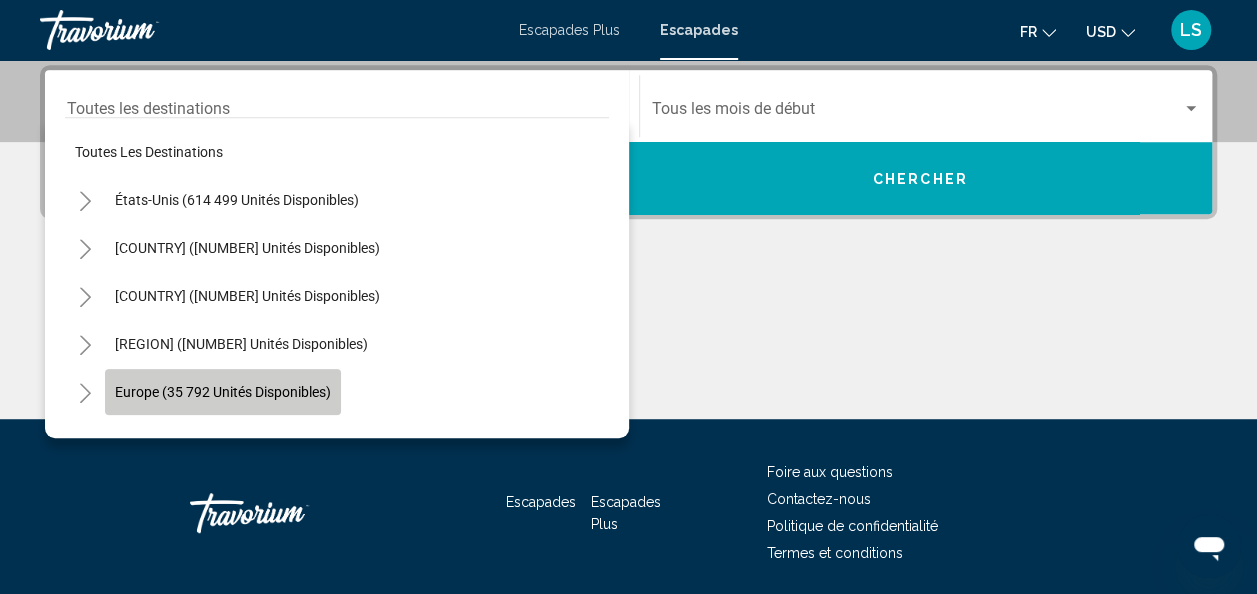 click on "Europe (35 792 unités disponibles)" 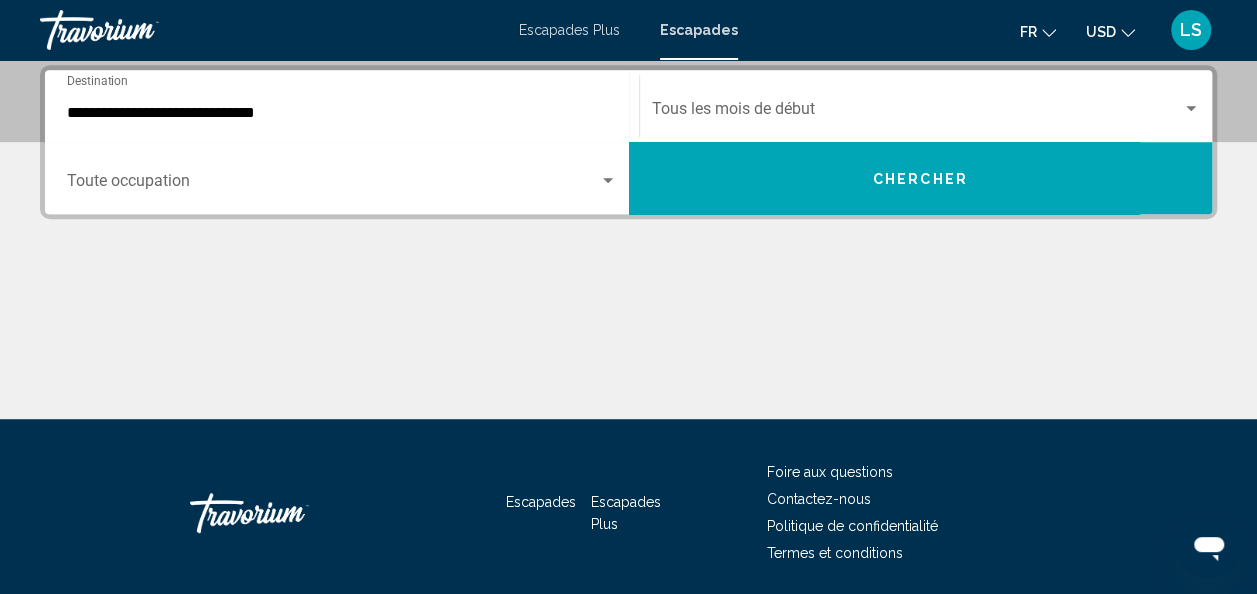 click on "Occupancy Toute occupation" at bounding box center [342, 178] 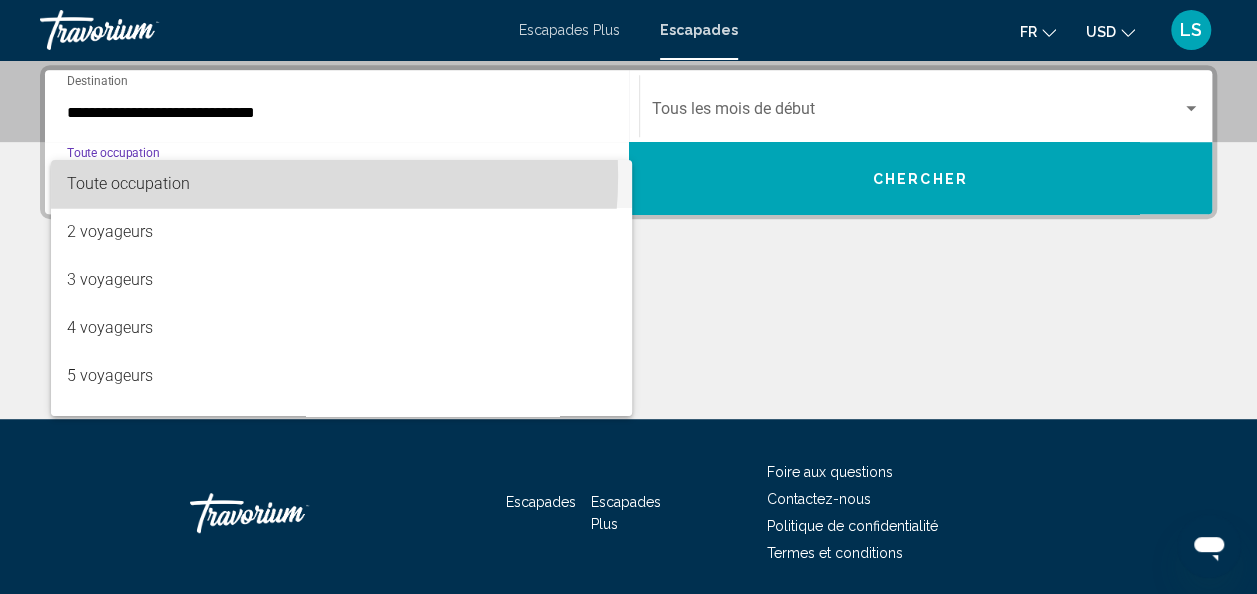 click on "Toute occupation" at bounding box center [342, 184] 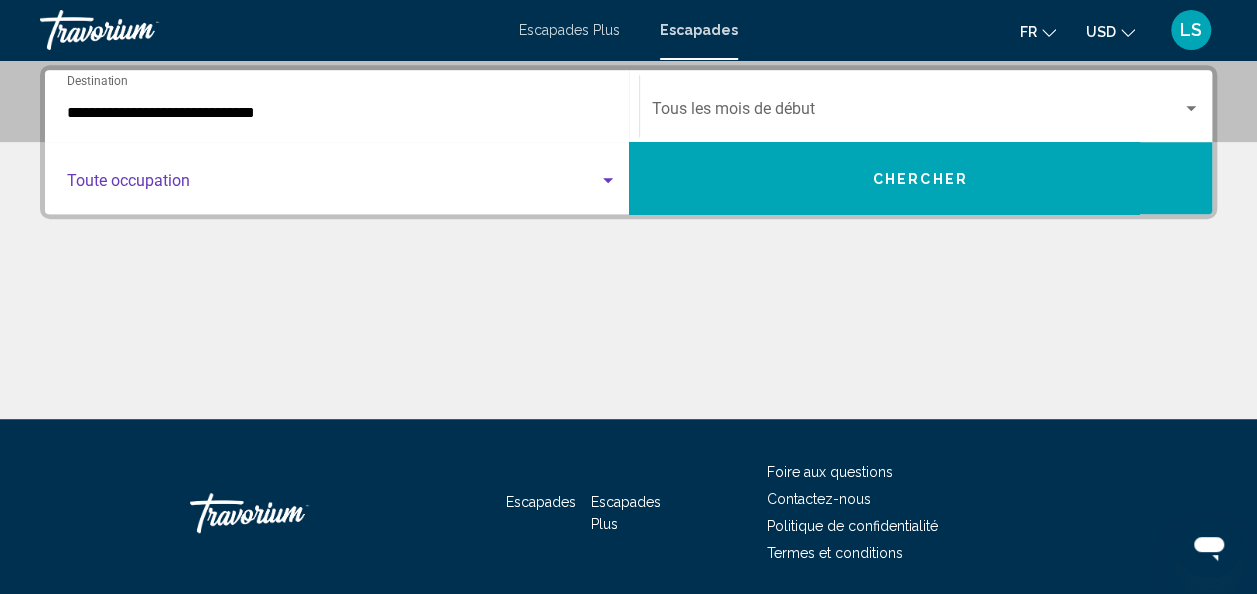 click at bounding box center (333, 185) 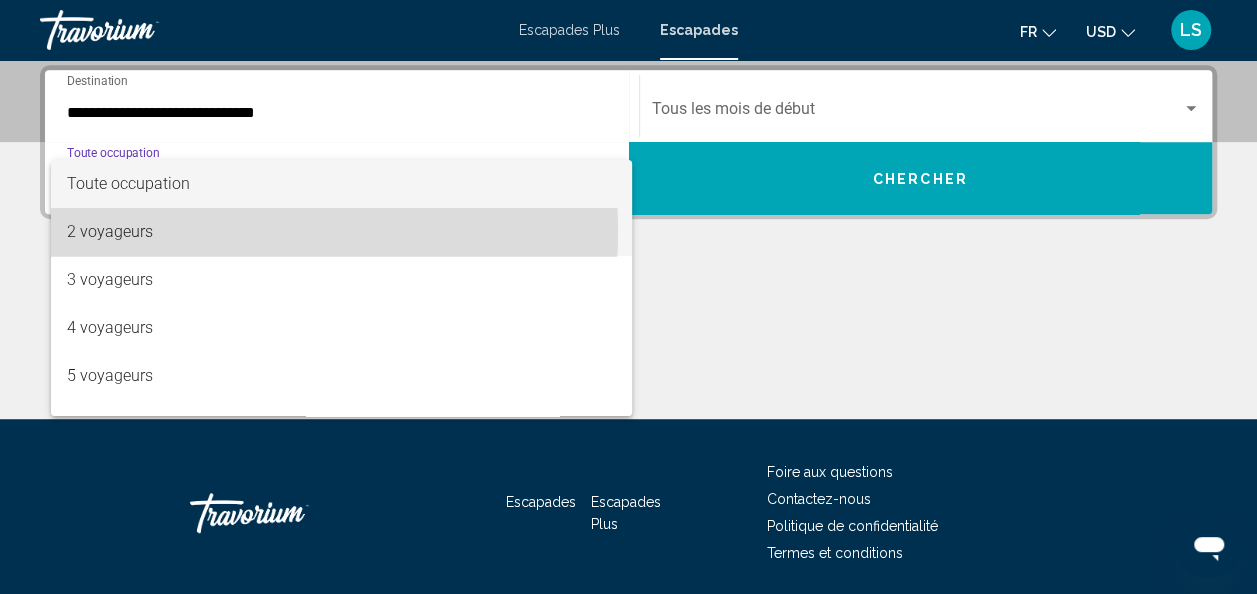 click on "2 voyageurs" at bounding box center (342, 232) 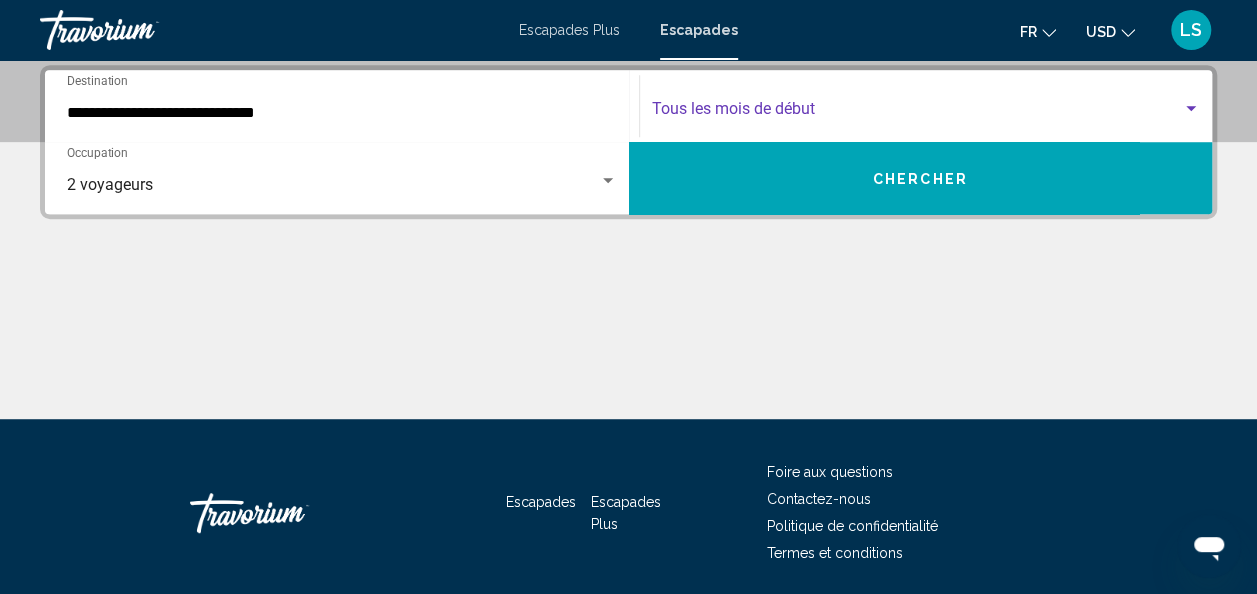 click at bounding box center [917, 113] 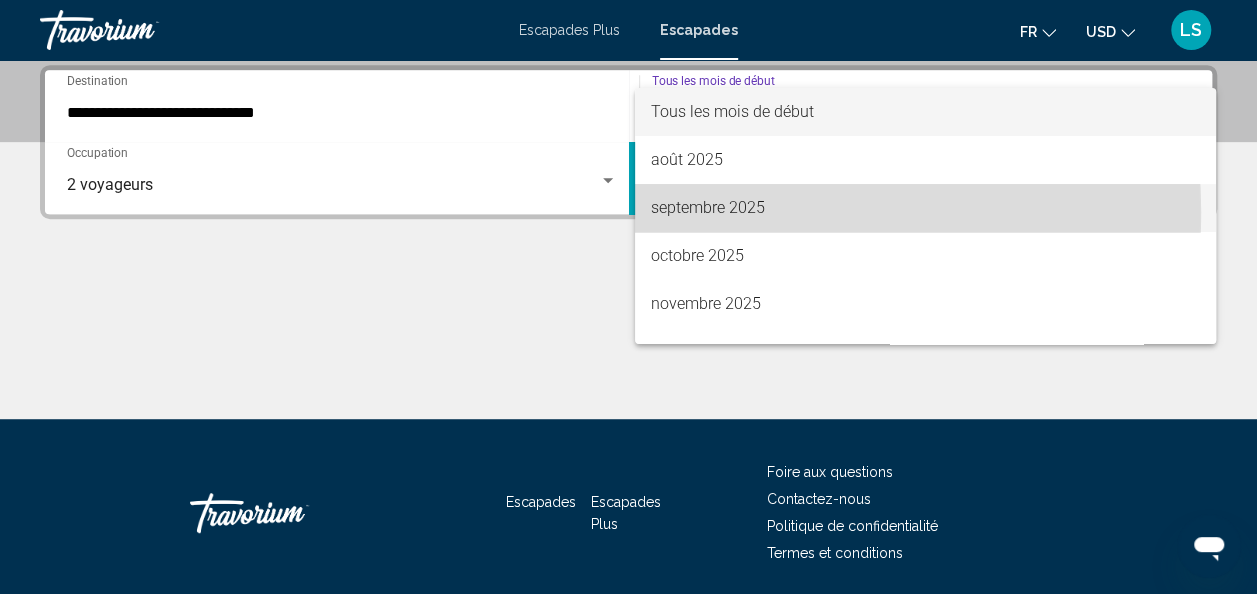 click on "septembre 2025" at bounding box center [708, 207] 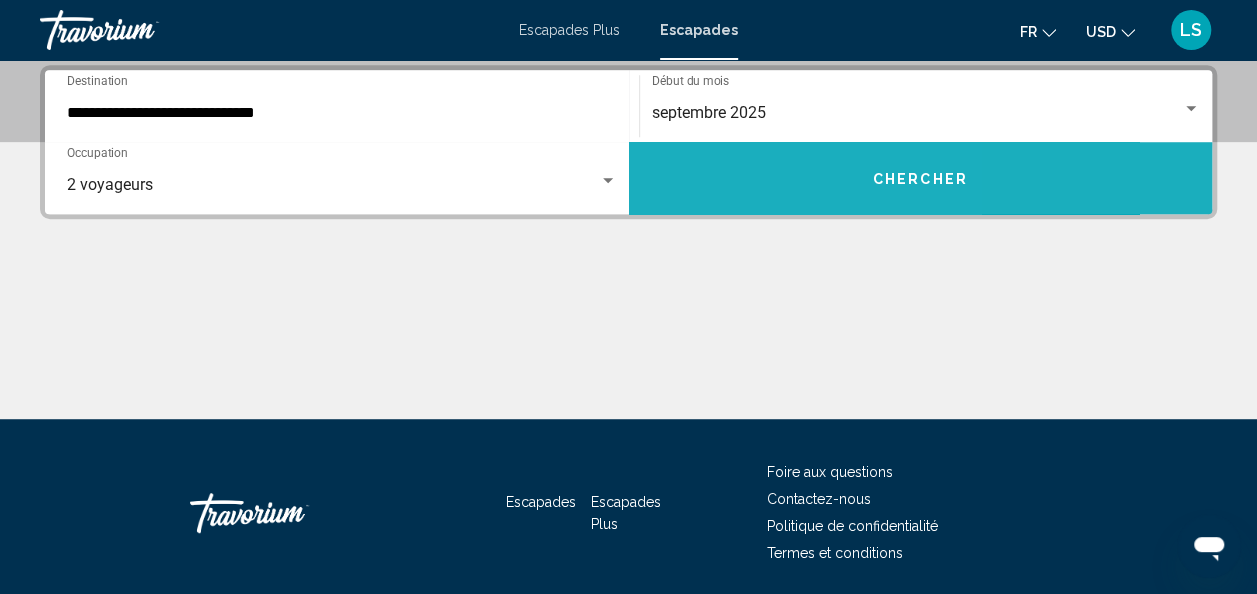 click on "Chercher" at bounding box center [921, 178] 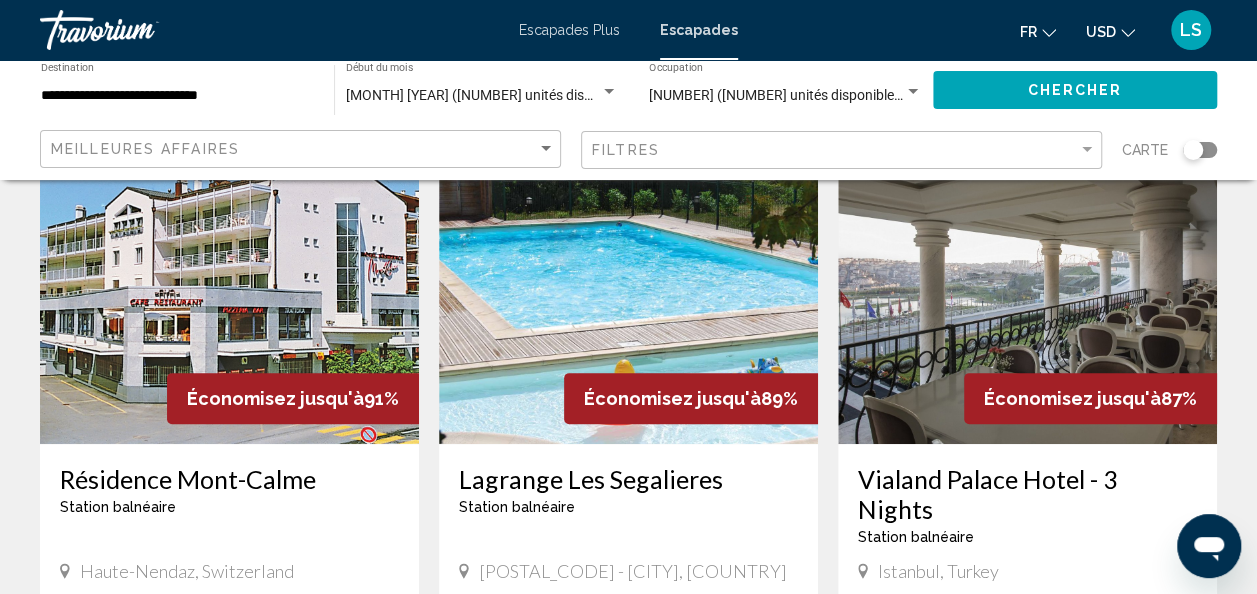 scroll, scrollTop: 160, scrollLeft: 0, axis: vertical 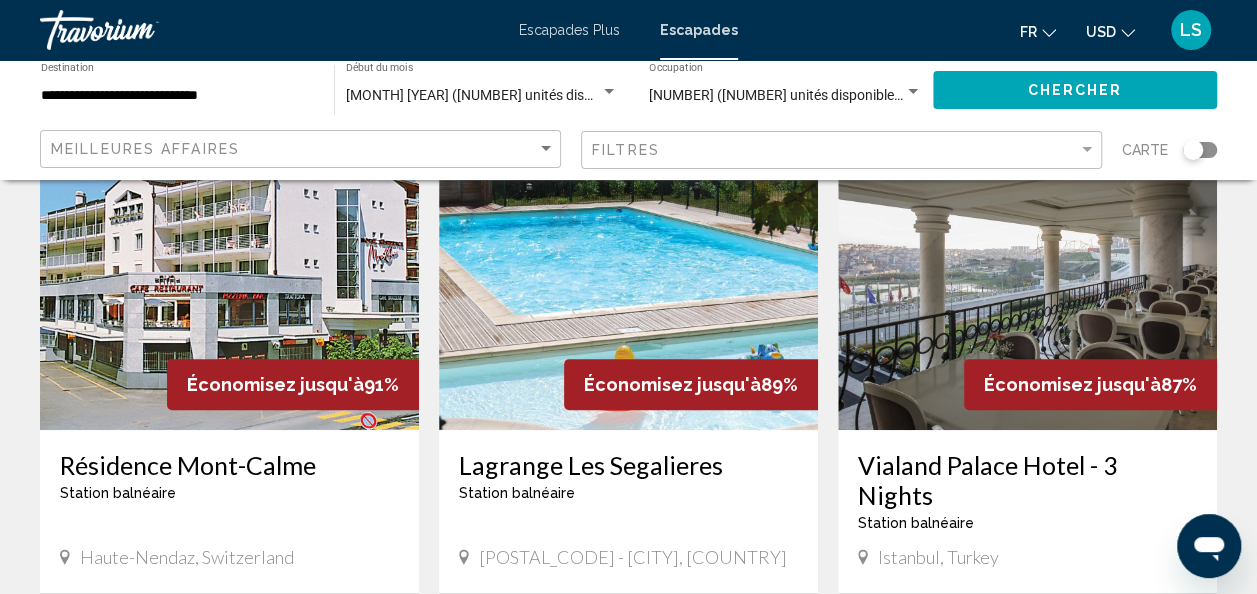 click at bounding box center [229, 270] 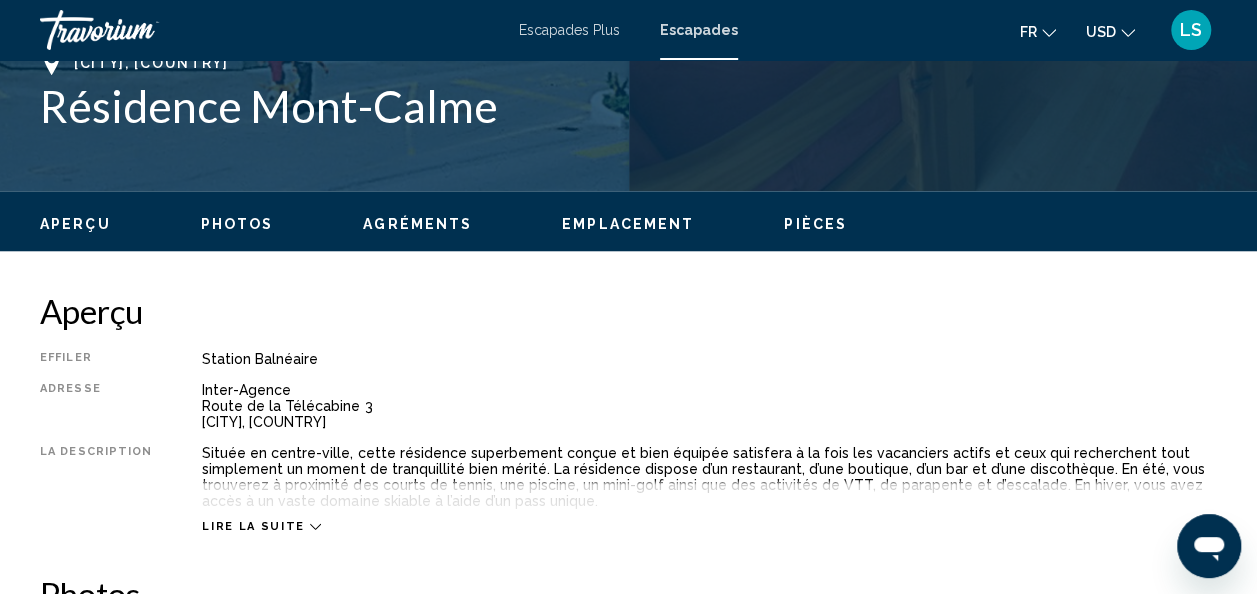 scroll, scrollTop: 901, scrollLeft: 0, axis: vertical 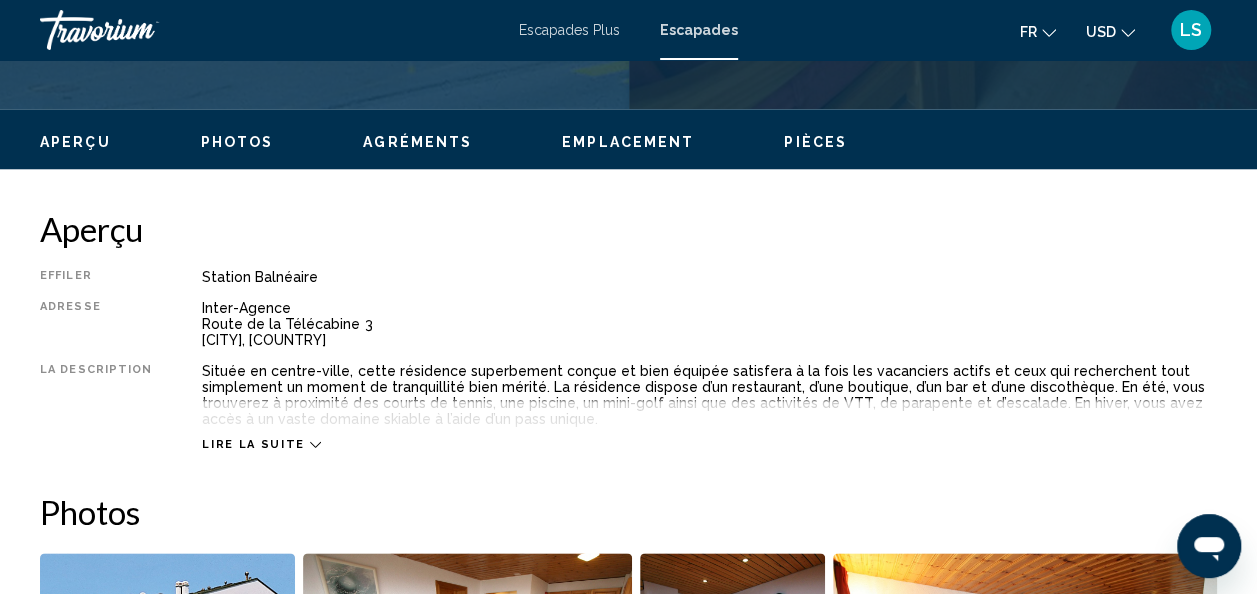 click 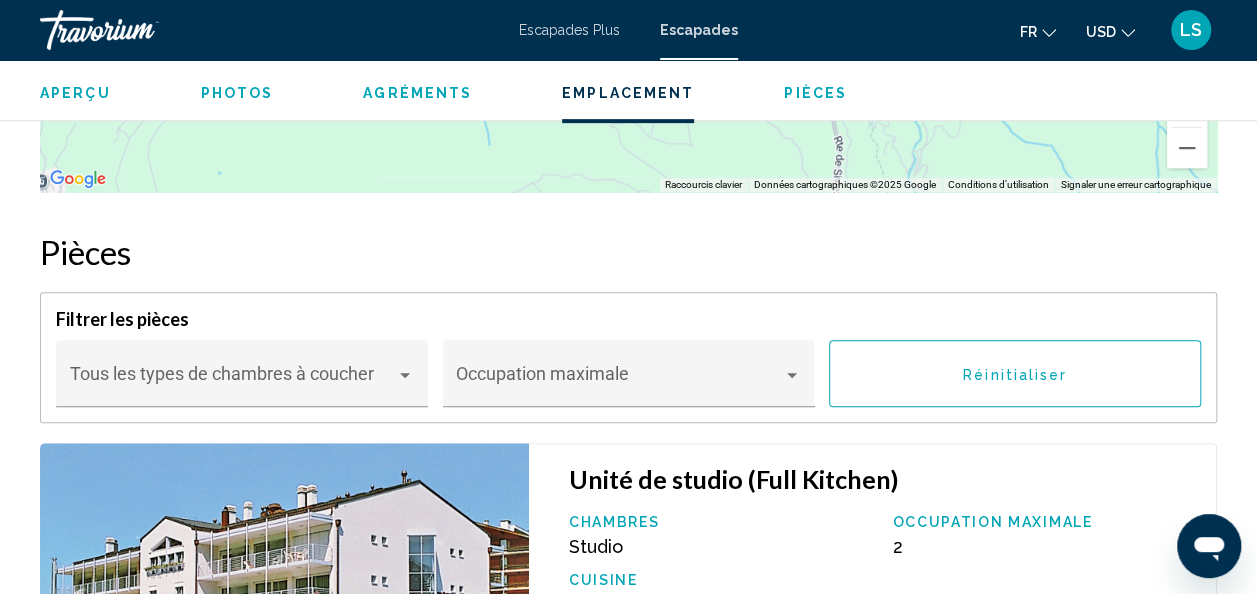scroll, scrollTop: 4148, scrollLeft: 0, axis: vertical 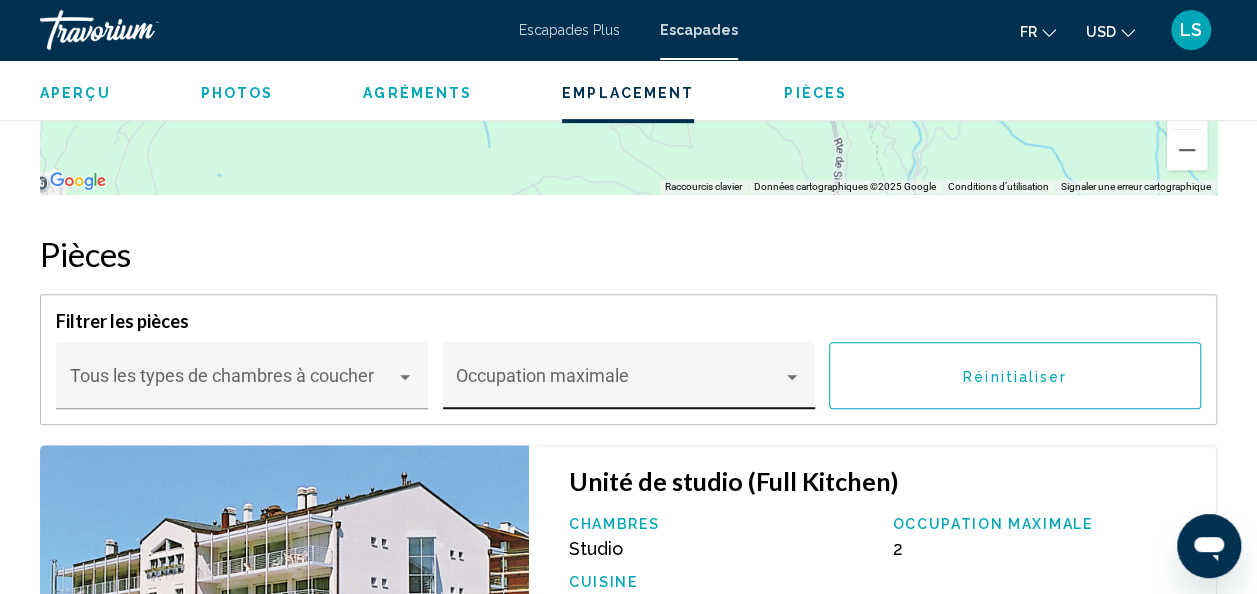 click on "Occupation maximale" at bounding box center [628, 382] 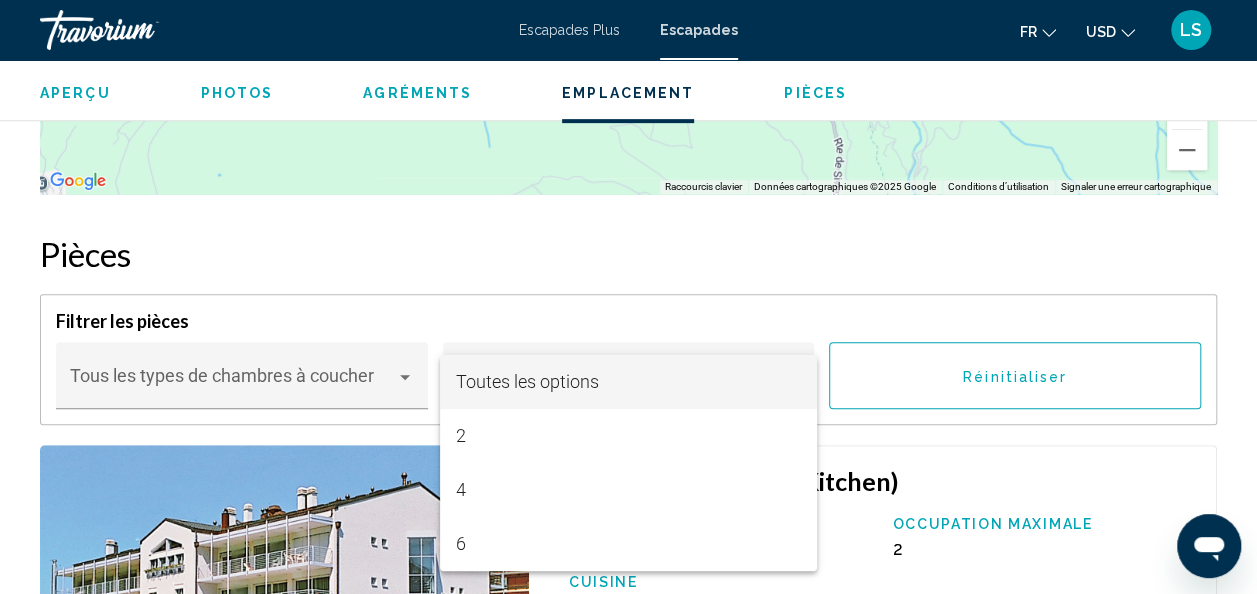 click at bounding box center (628, 297) 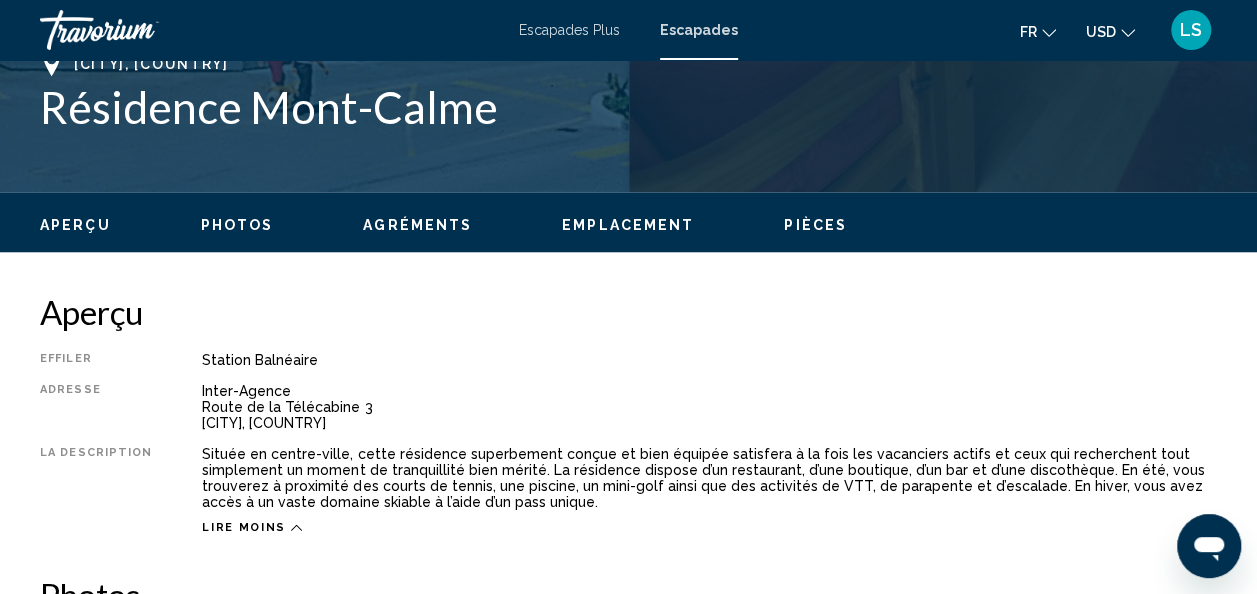 scroll, scrollTop: 806, scrollLeft: 0, axis: vertical 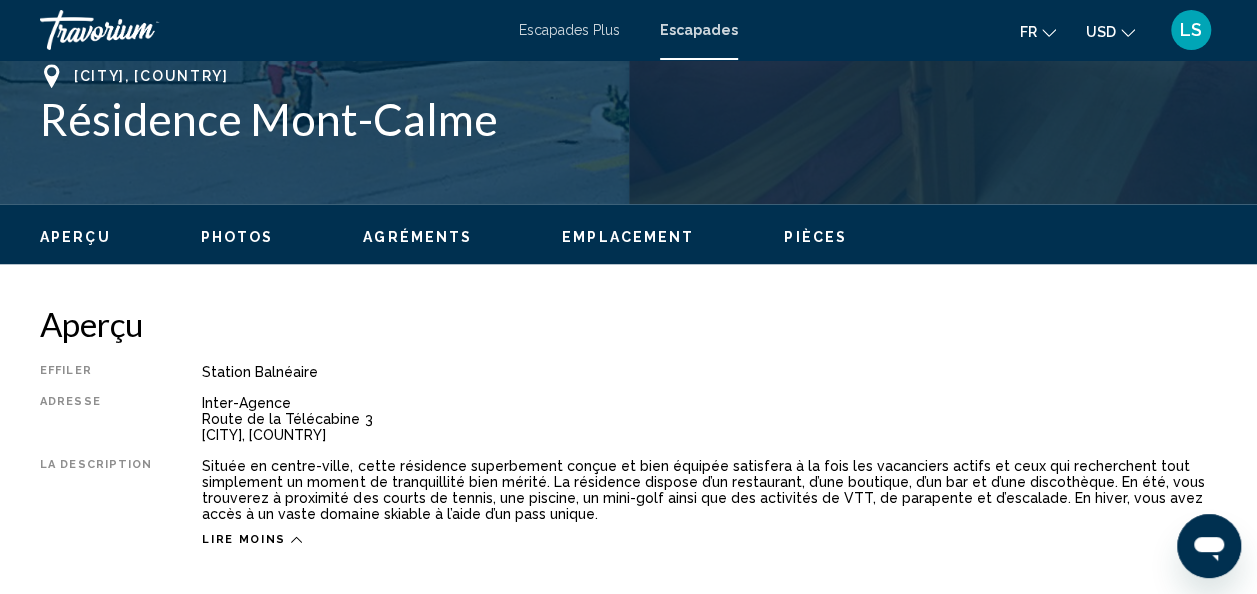 click on "Photos" at bounding box center [237, 237] 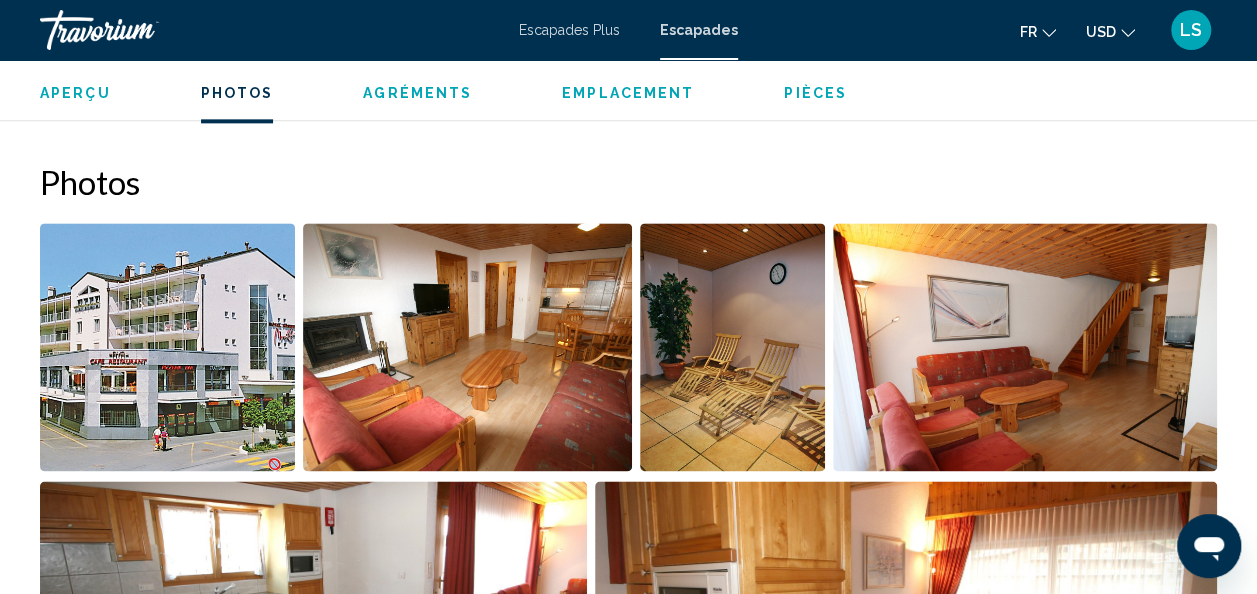 scroll, scrollTop: 1273, scrollLeft: 0, axis: vertical 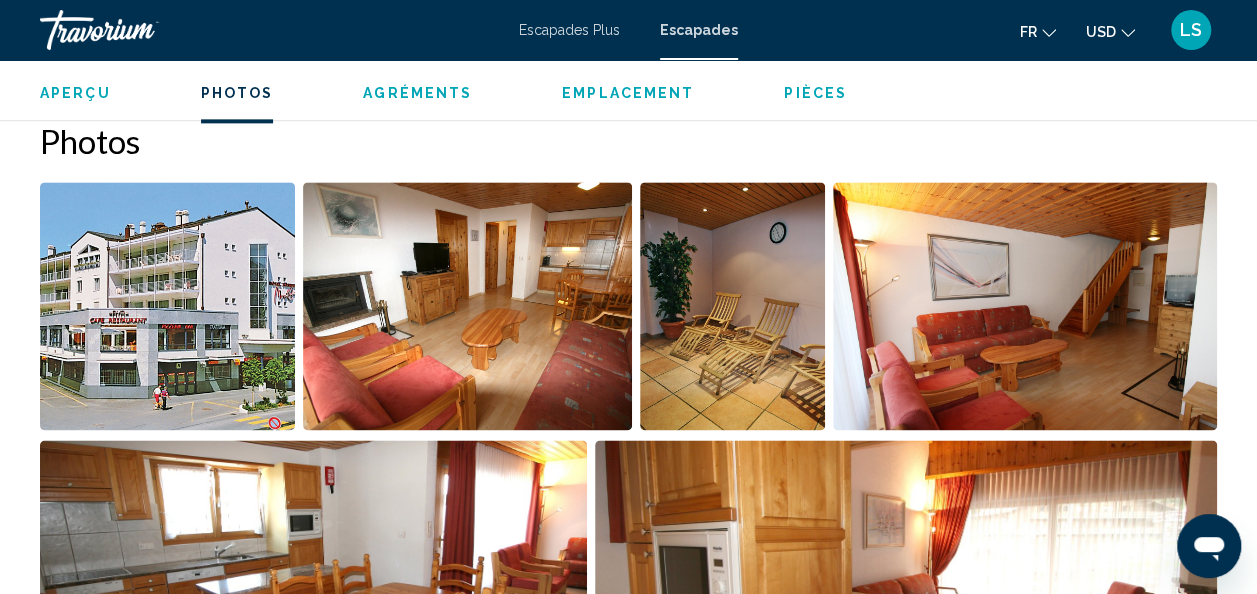 click on "Aperçu
Photos
Agréments
Emplacement
Pièces
Rechercher" 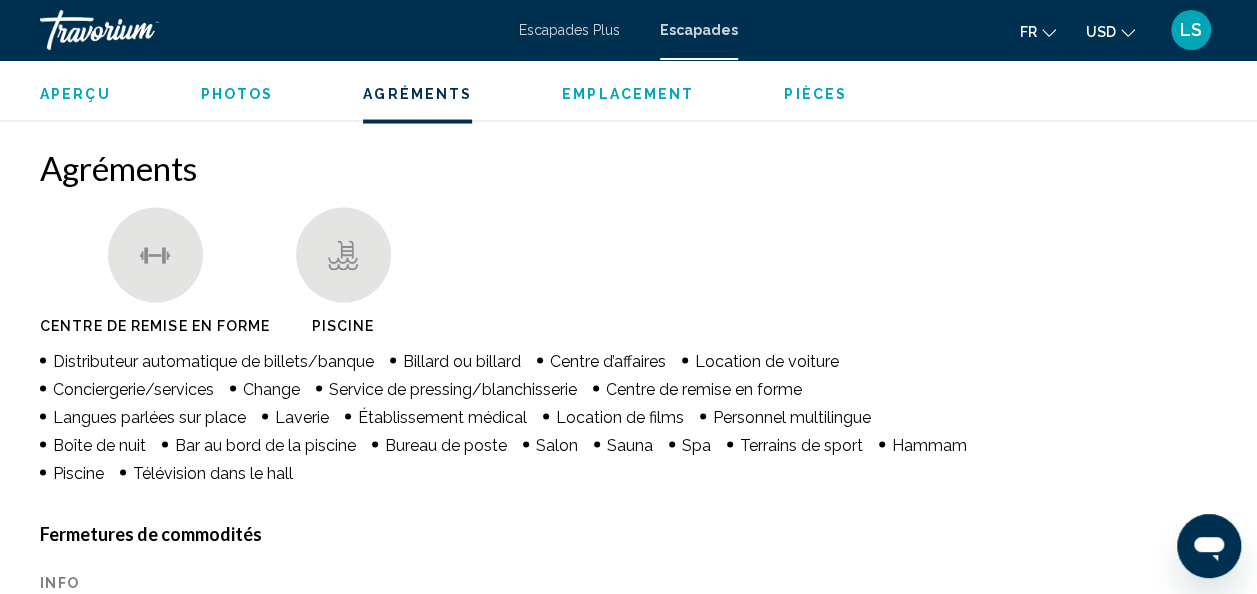 scroll, scrollTop: 1890, scrollLeft: 0, axis: vertical 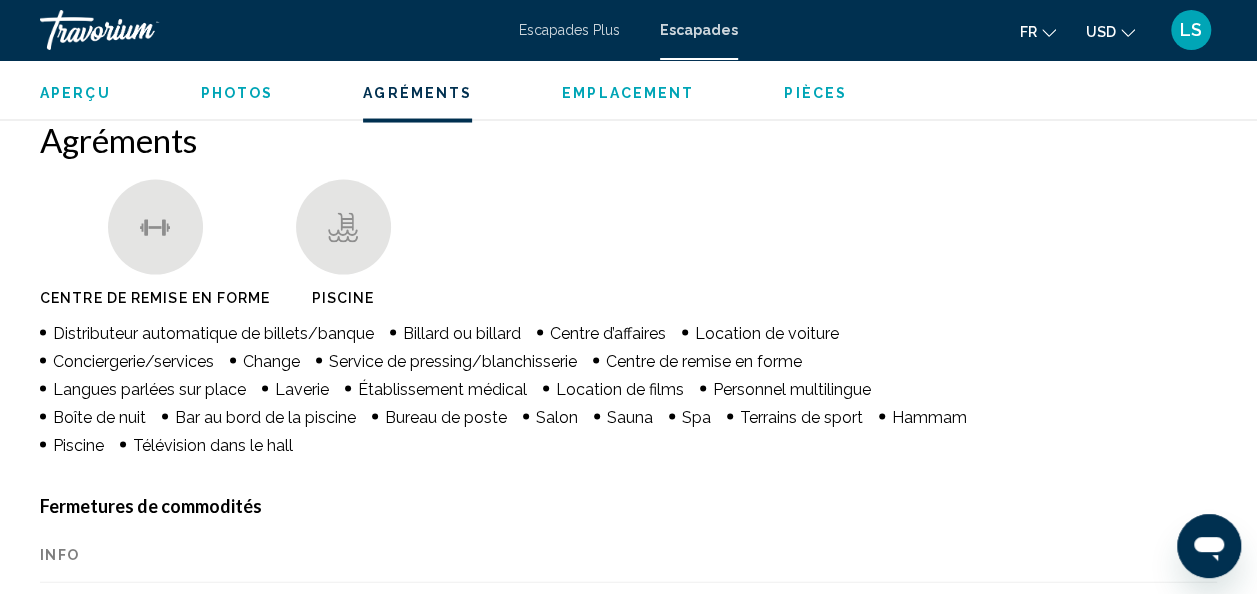 click on "Emplacement" at bounding box center [628, 93] 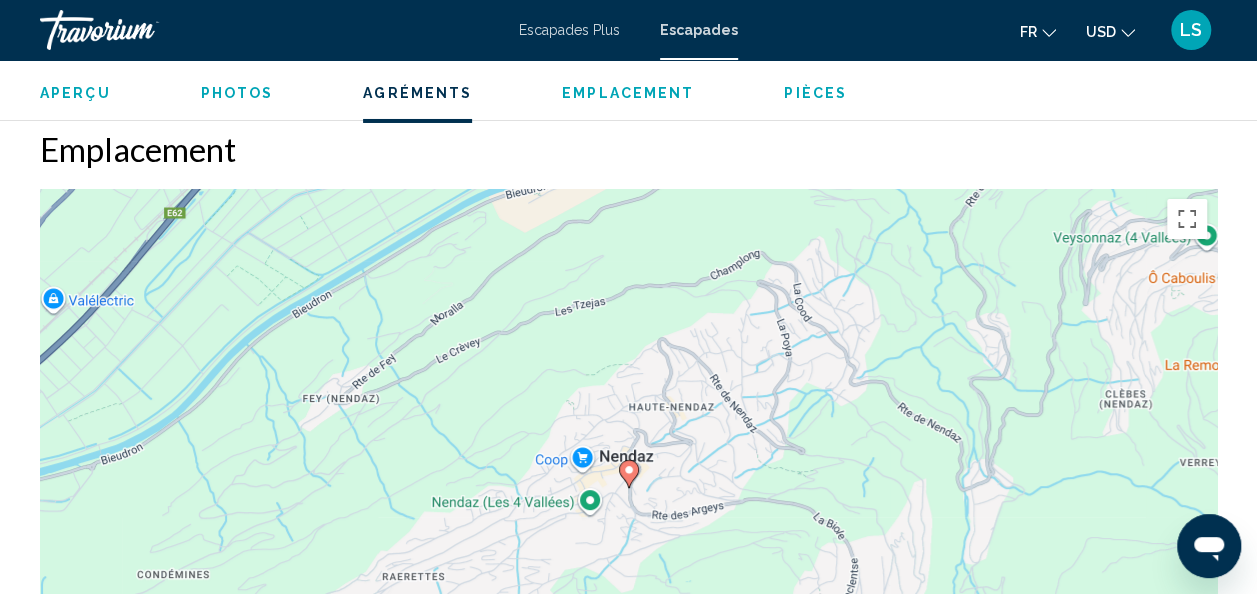scroll, scrollTop: 3560, scrollLeft: 0, axis: vertical 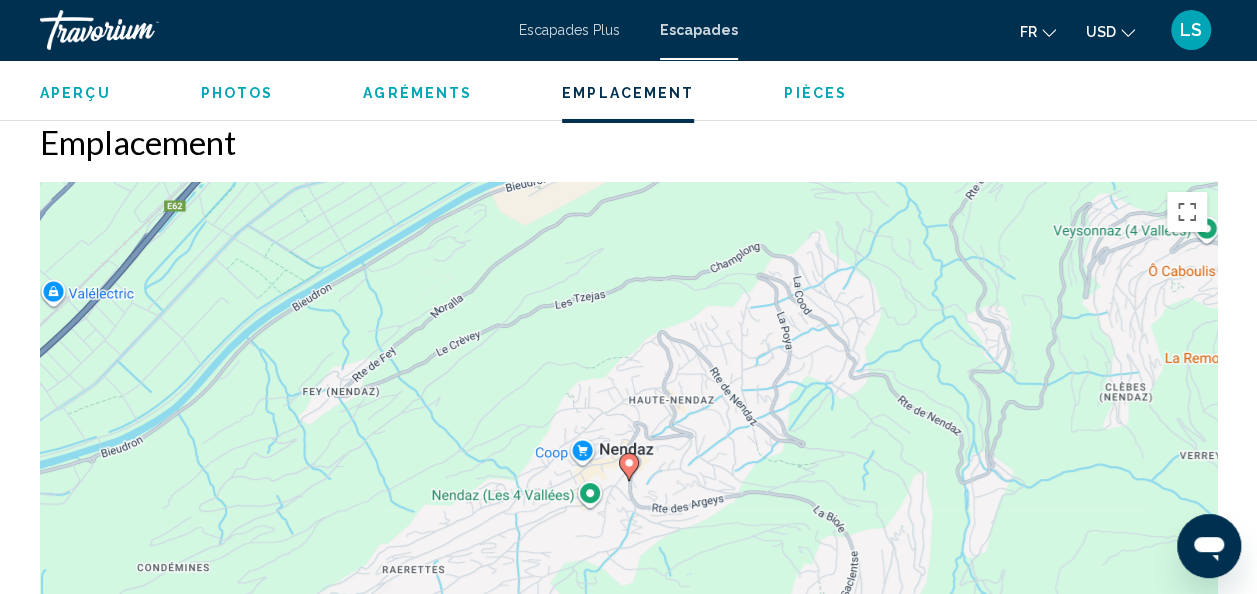 click on "Pièces" at bounding box center (815, 93) 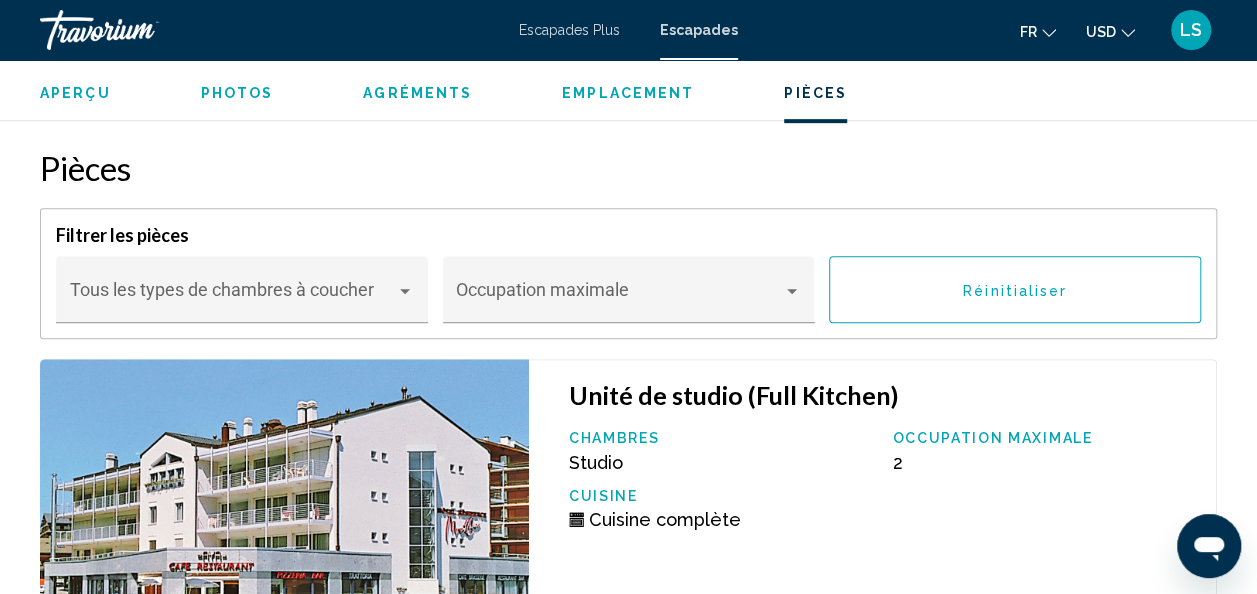 scroll, scrollTop: 4260, scrollLeft: 0, axis: vertical 